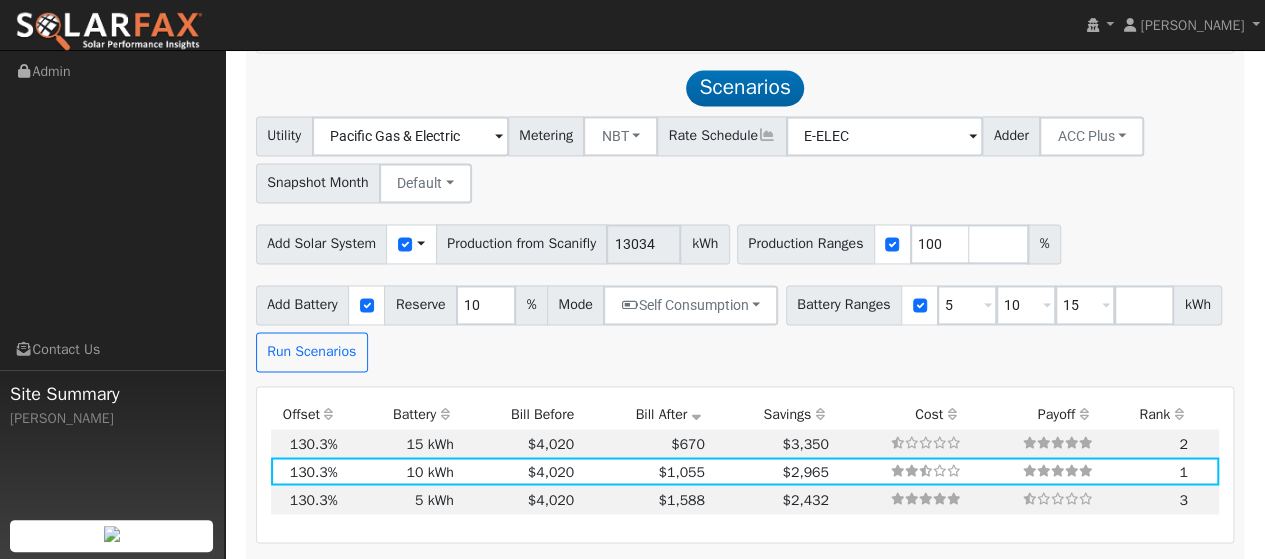 scroll, scrollTop: 1476, scrollLeft: 0, axis: vertical 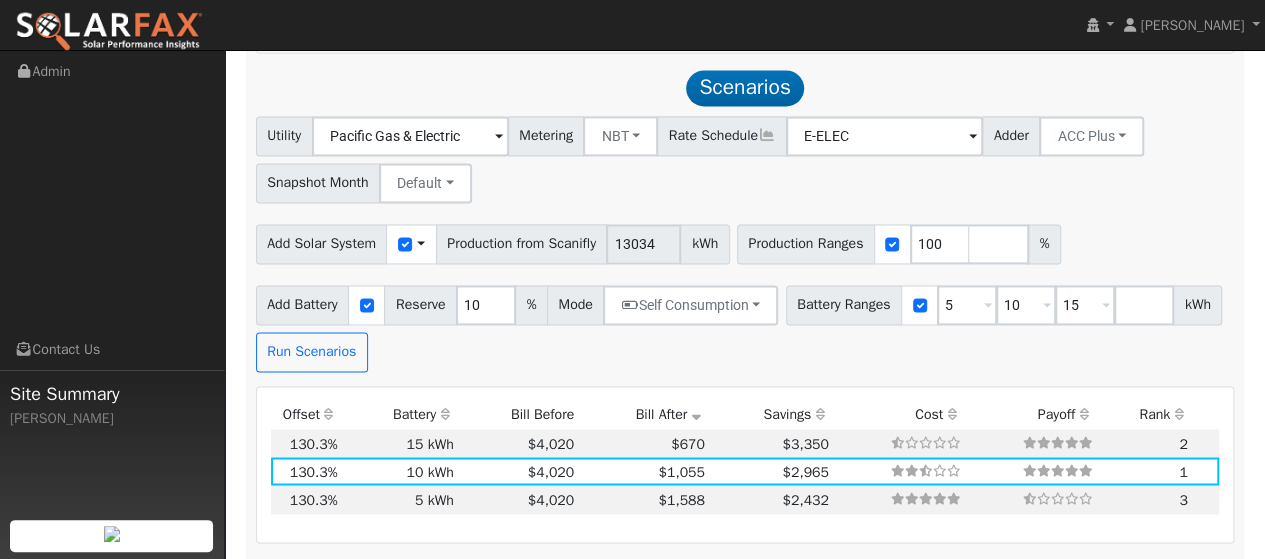 click at bounding box center [988, 306] 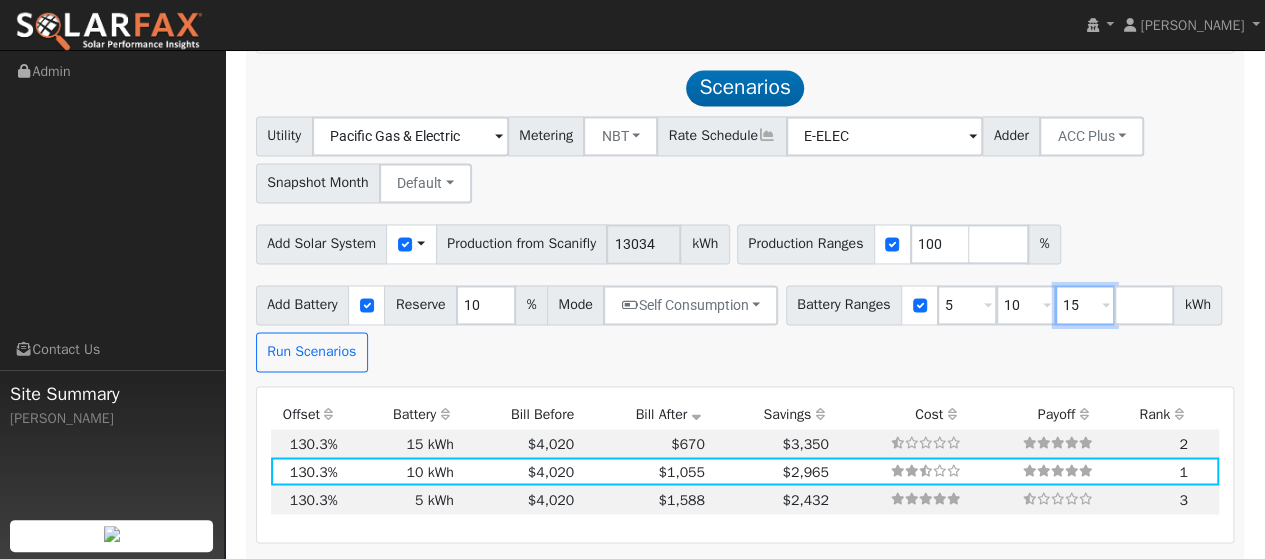 click on "15" at bounding box center [1085, 305] 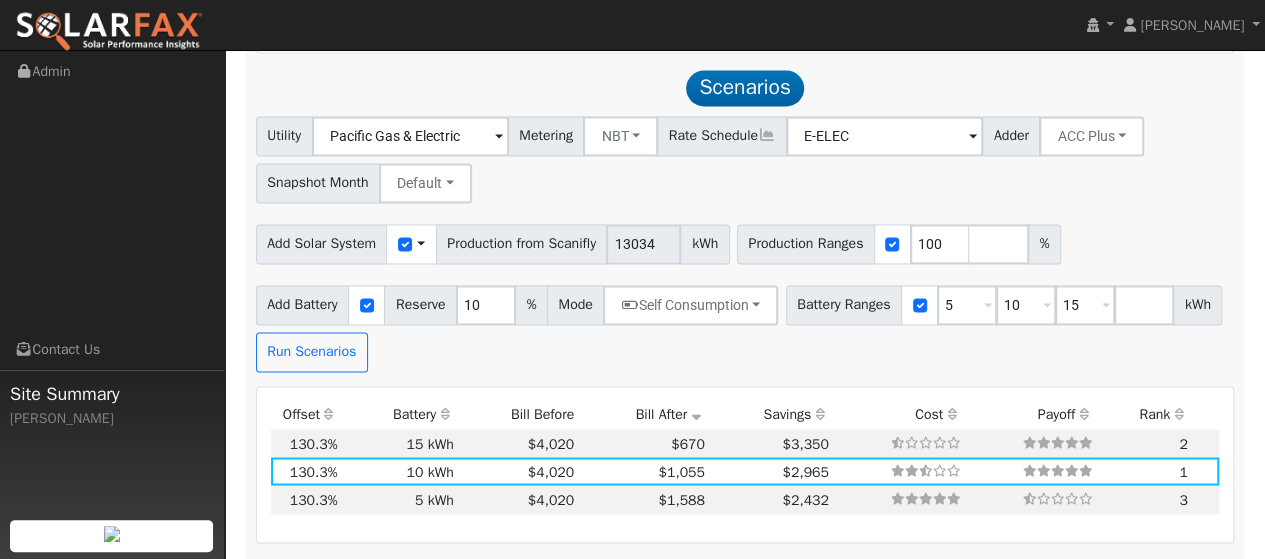 click on "Add Battery Reserve 10 % Mode  Self Consumption  Self Consumption  Peak Savings    ACC High Value Push    Backup Battery Ranges 5 Overrides Reserve % Mode  None None  Self Consumption  Peak Savings    ACC High Value Push    Backup 10 Overrides Reserve % Mode  None None  Self Consumption  Peak Savings    ACC High Value Push    Backup 15 Overrides Reserve % Mode  None None  Self Consumption  Peak Savings    ACC High Value Push    Backup kWh Run Scenarios" at bounding box center (745, 325) 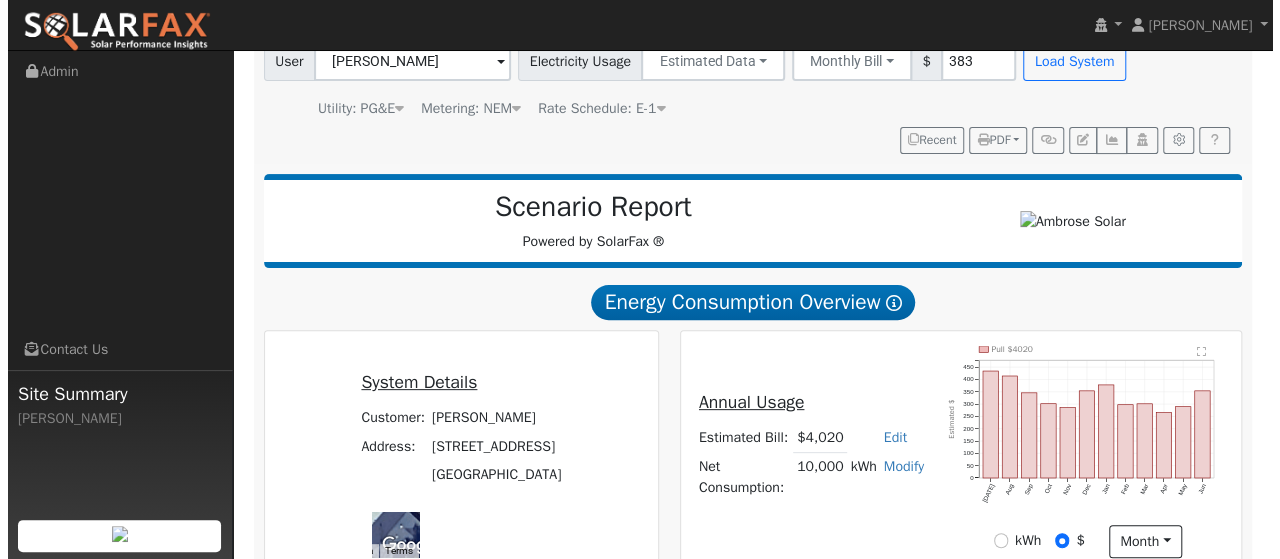 scroll, scrollTop: 0, scrollLeft: 0, axis: both 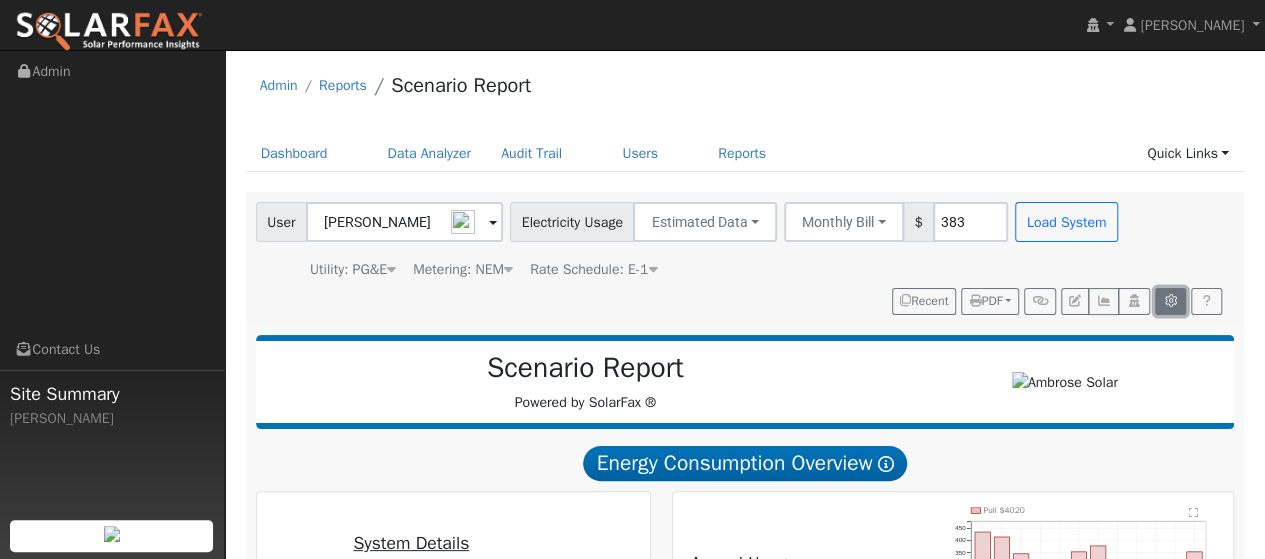 click at bounding box center (1170, 301) 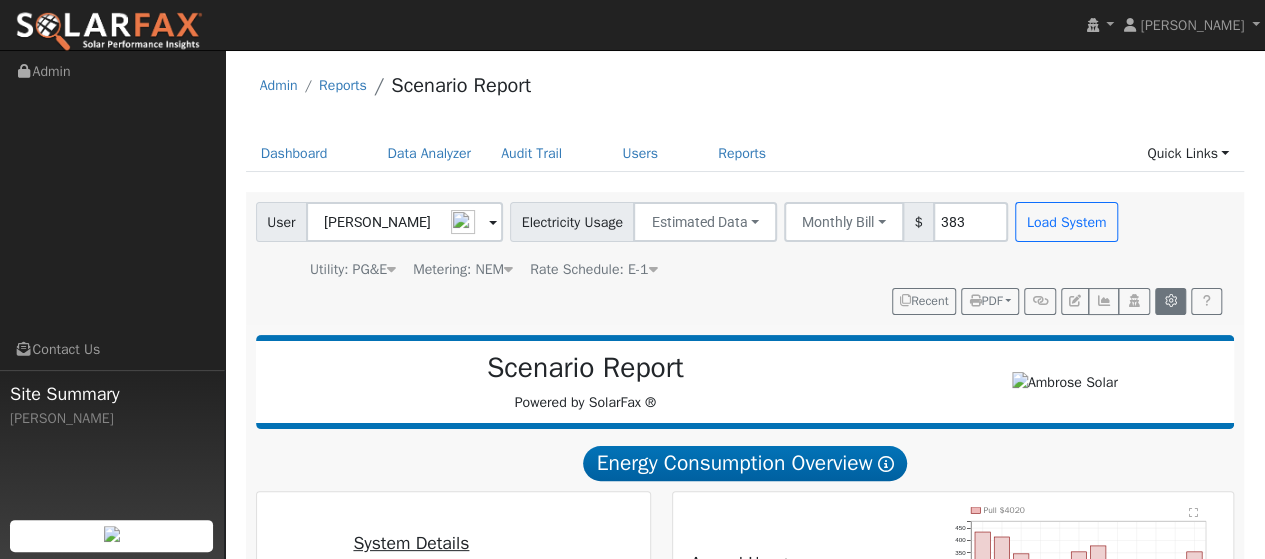type on "5" 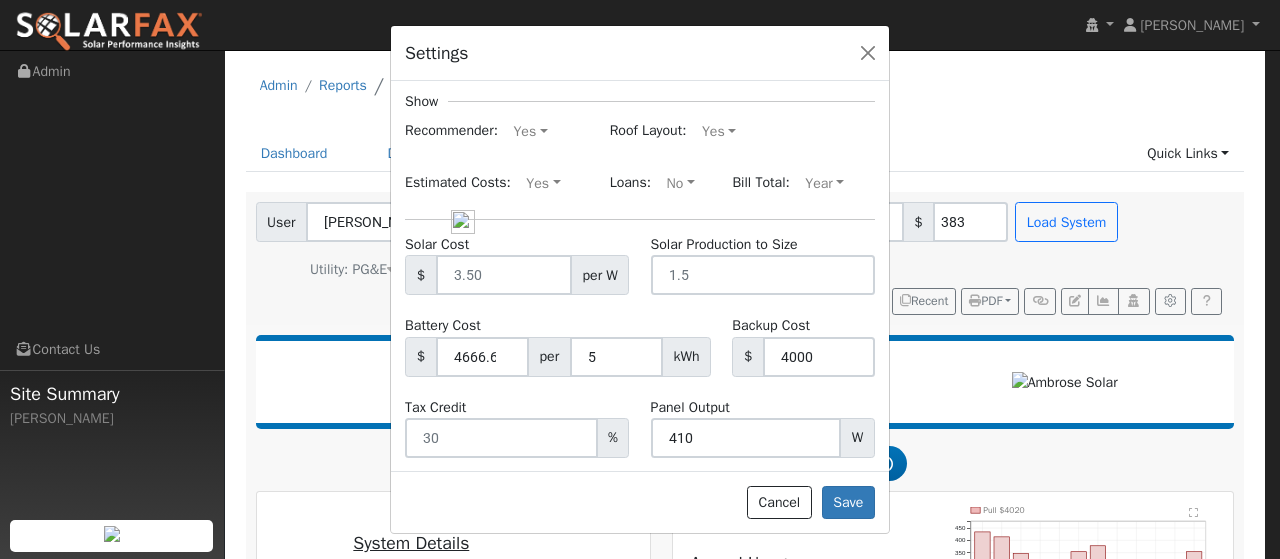 scroll, scrollTop: 408, scrollLeft: 0, axis: vertical 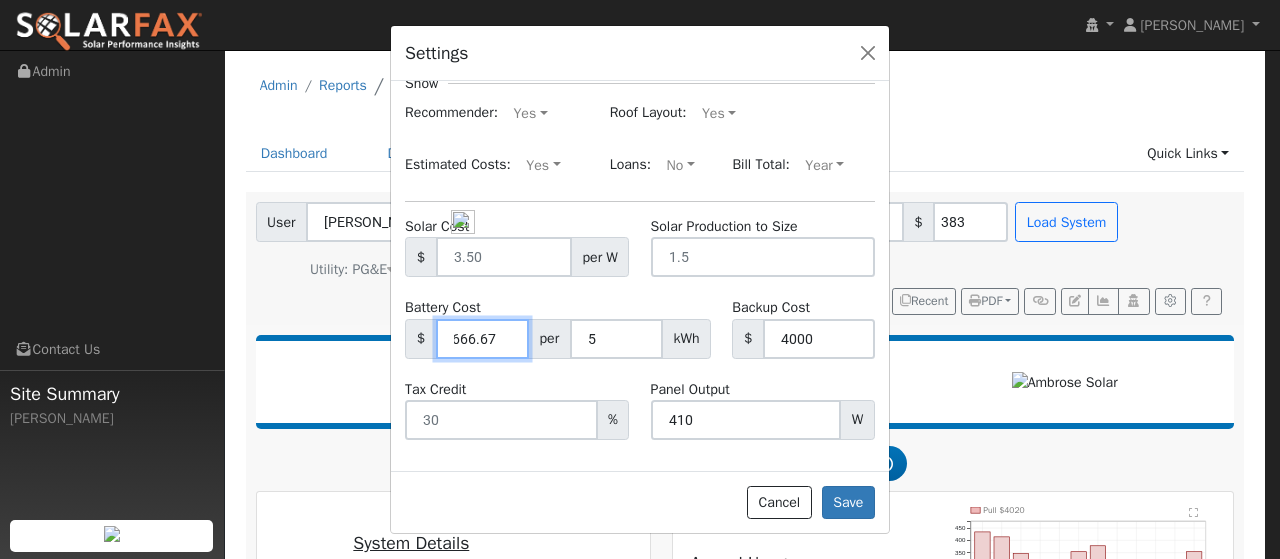 drag, startPoint x: 446, startPoint y: 333, endPoint x: 616, endPoint y: 333, distance: 170 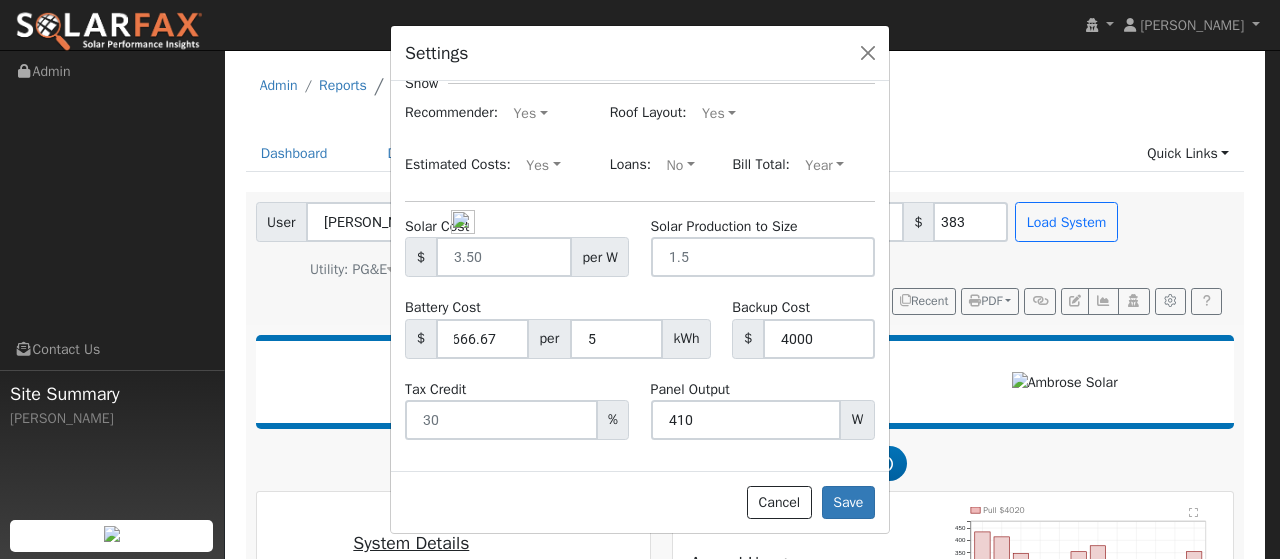 scroll, scrollTop: 0, scrollLeft: 0, axis: both 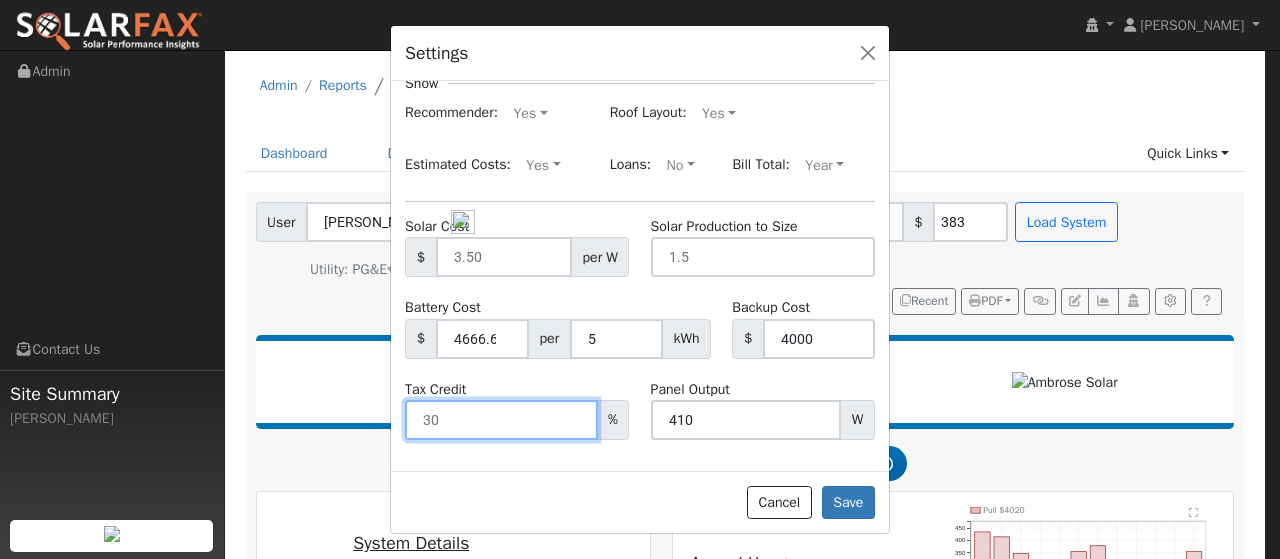 drag, startPoint x: 480, startPoint y: 414, endPoint x: 367, endPoint y: 413, distance: 113.004425 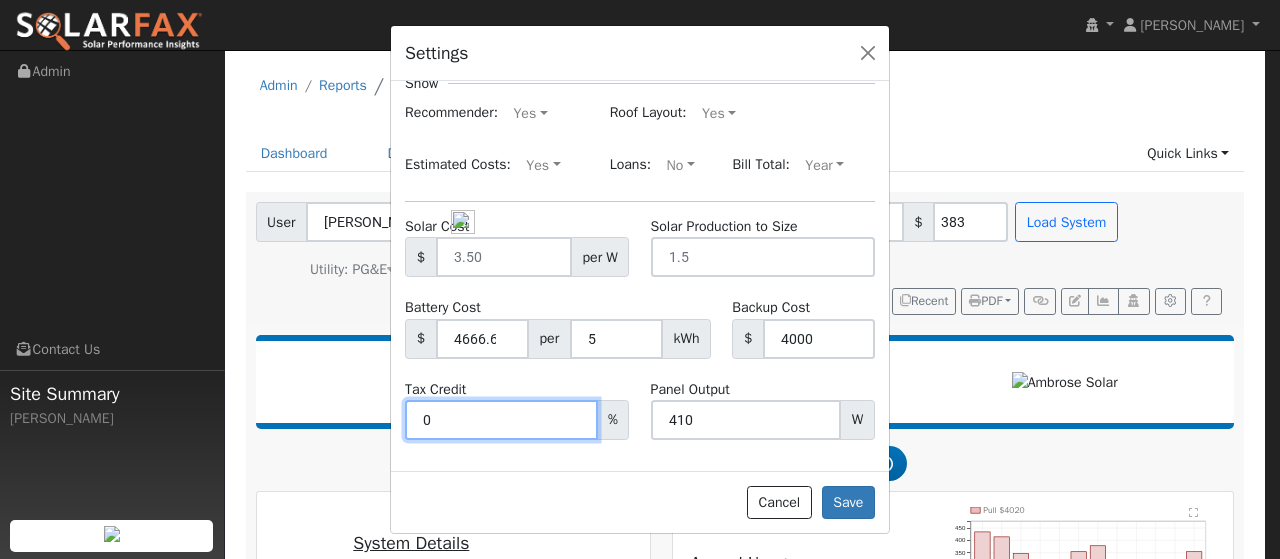 type on "0" 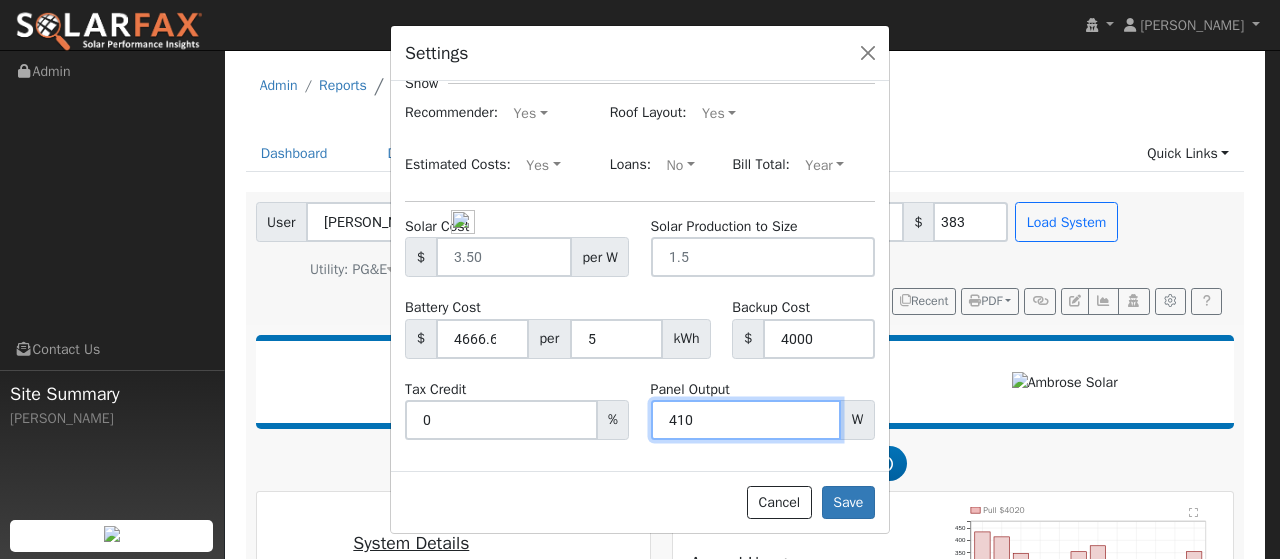 click on "410" at bounding box center (746, 420) 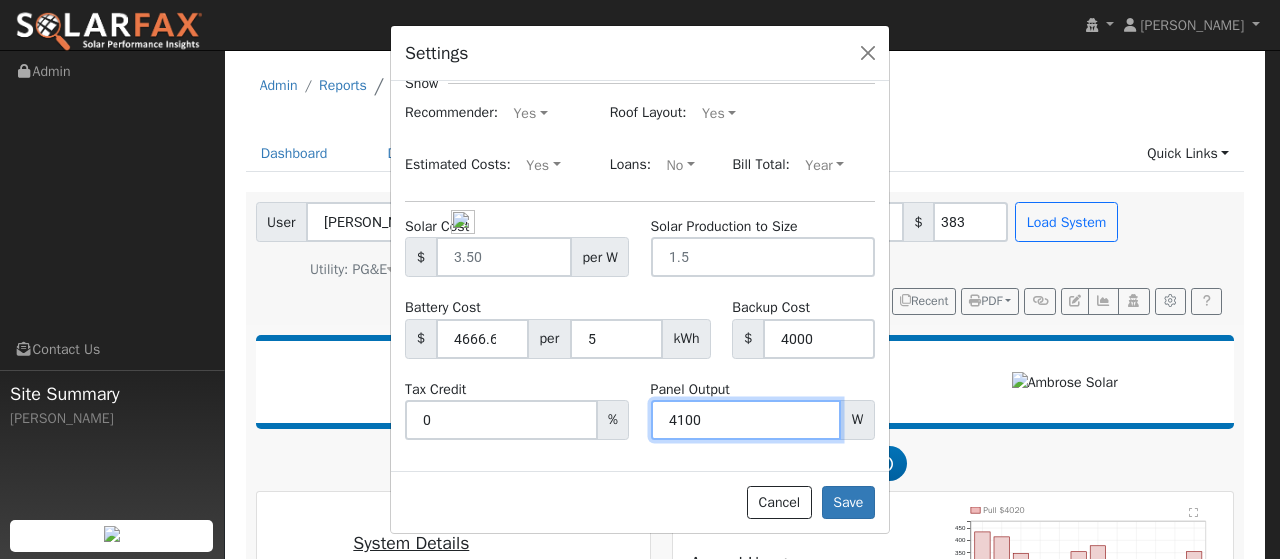 drag, startPoint x: 702, startPoint y: 420, endPoint x: 628, endPoint y: 421, distance: 74.00676 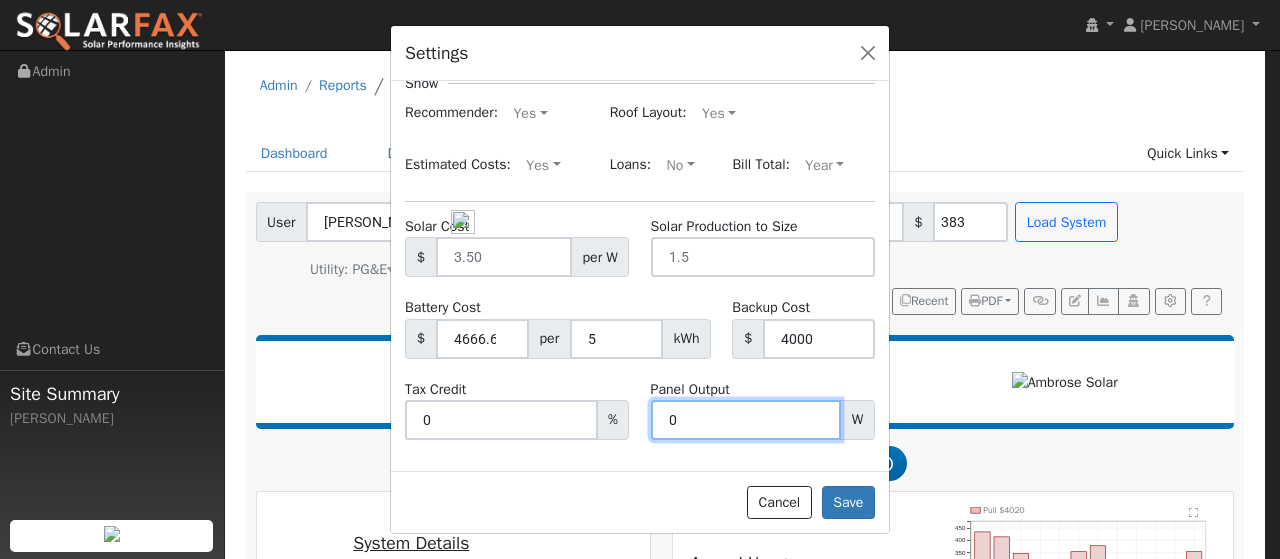 type on "0" 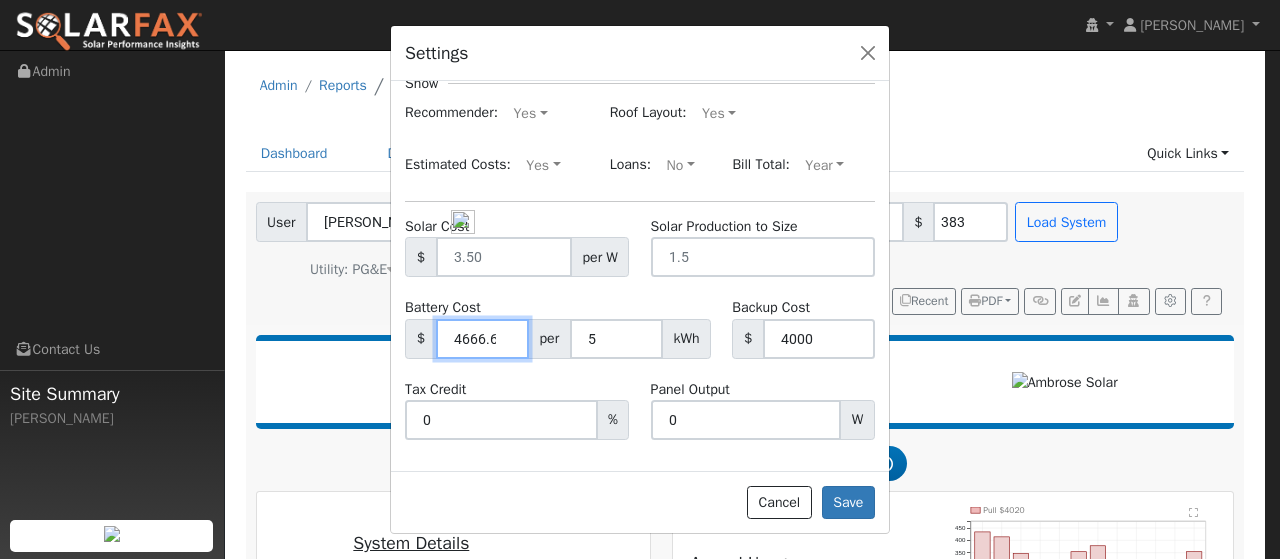 drag, startPoint x: 450, startPoint y: 338, endPoint x: 512, endPoint y: 338, distance: 62 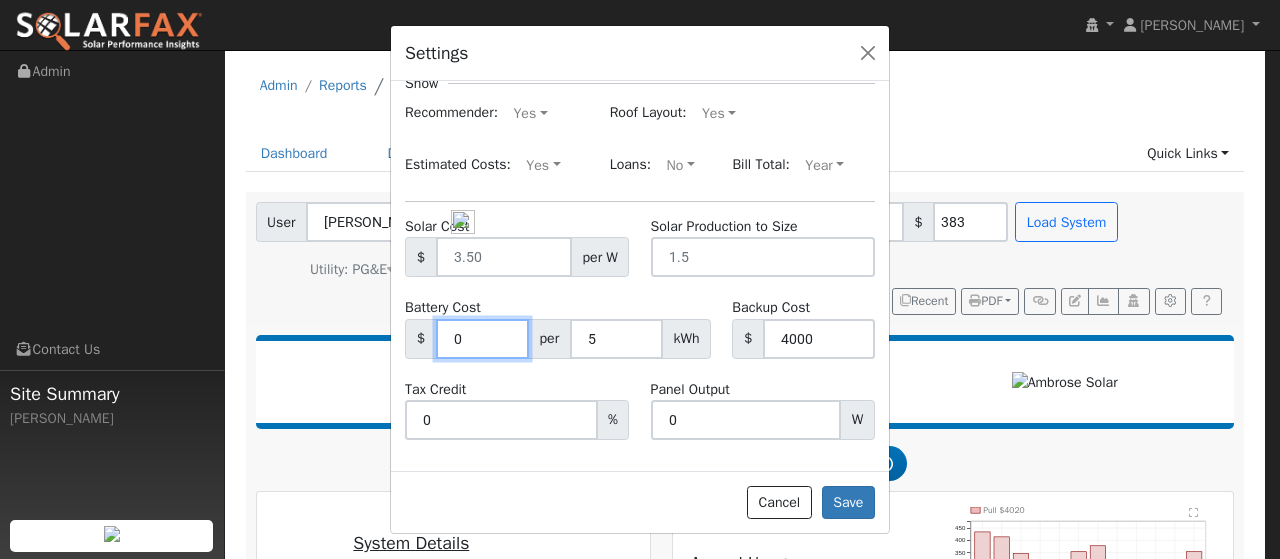 scroll, scrollTop: 0, scrollLeft: 0, axis: both 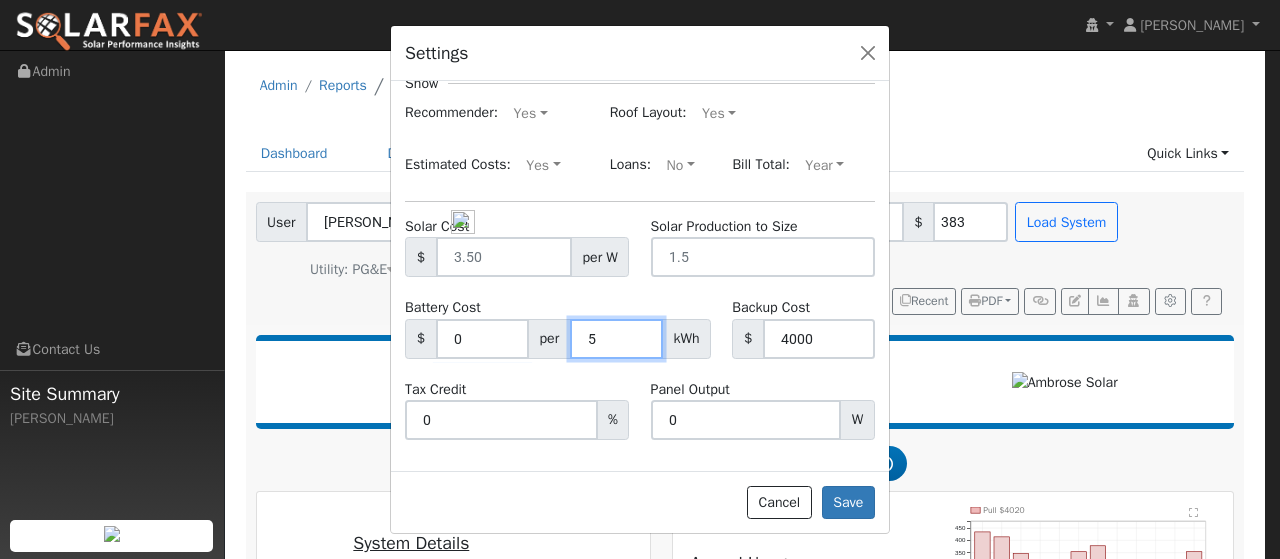 drag, startPoint x: 572, startPoint y: 333, endPoint x: 598, endPoint y: 333, distance: 26 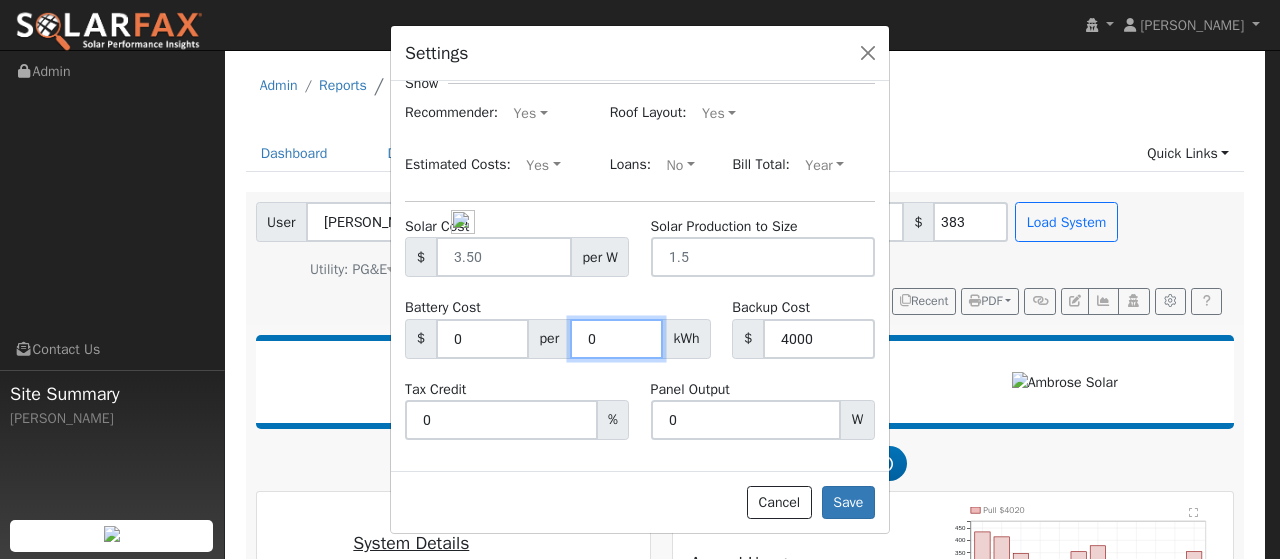 type on "0" 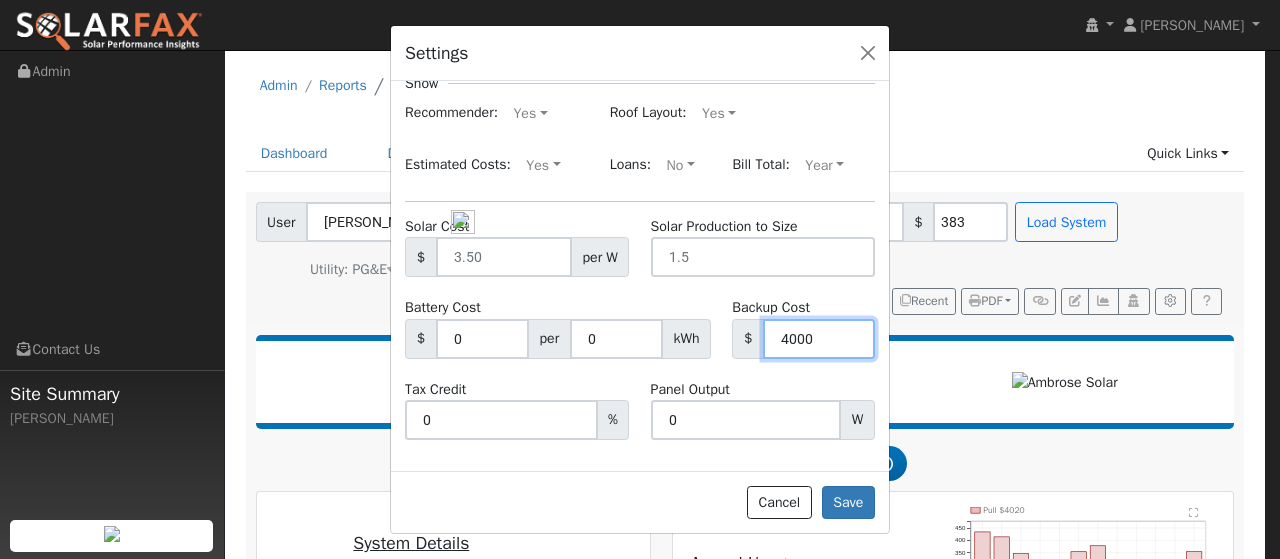 drag, startPoint x: 804, startPoint y: 334, endPoint x: 681, endPoint y: 334, distance: 123 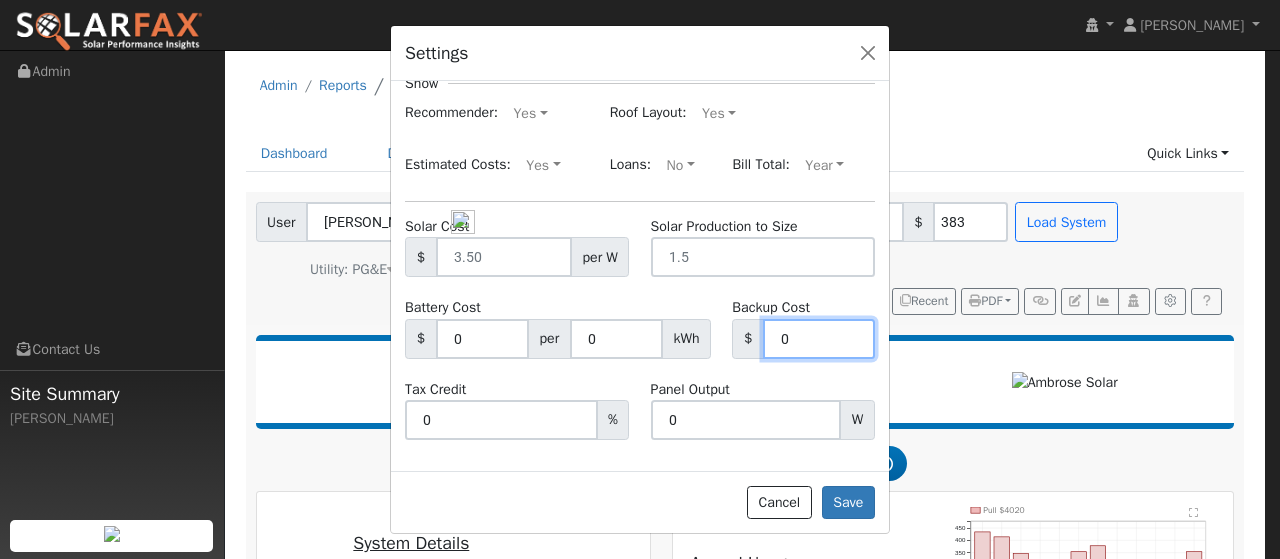 type on "0" 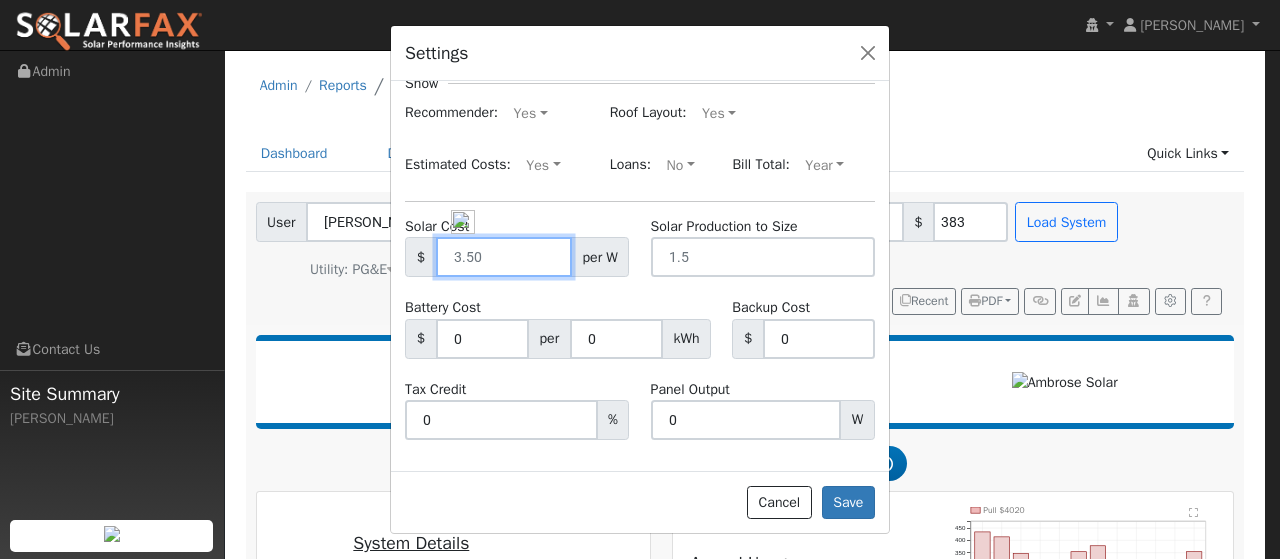 drag, startPoint x: 493, startPoint y: 262, endPoint x: 398, endPoint y: 261, distance: 95.005264 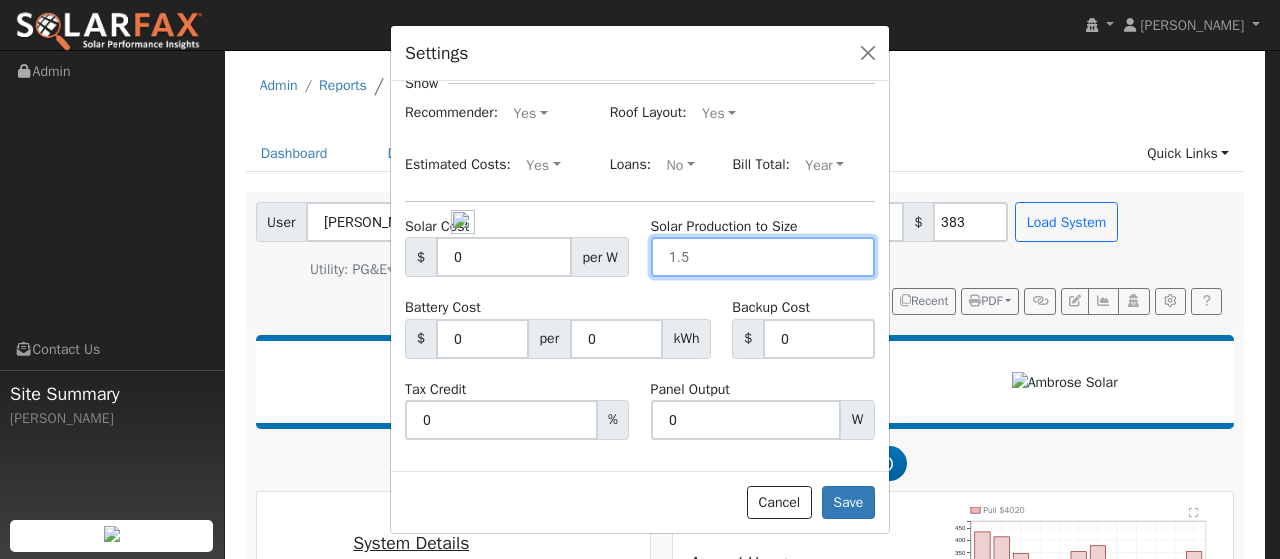type on "0.00" 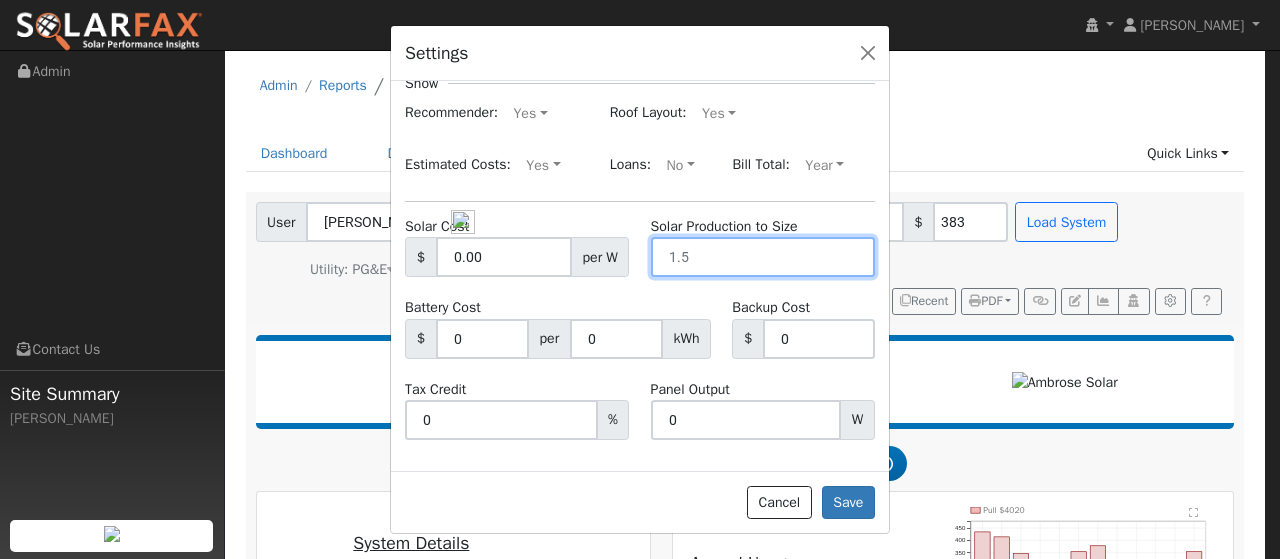 drag, startPoint x: 702, startPoint y: 261, endPoint x: 521, endPoint y: 258, distance: 181.02486 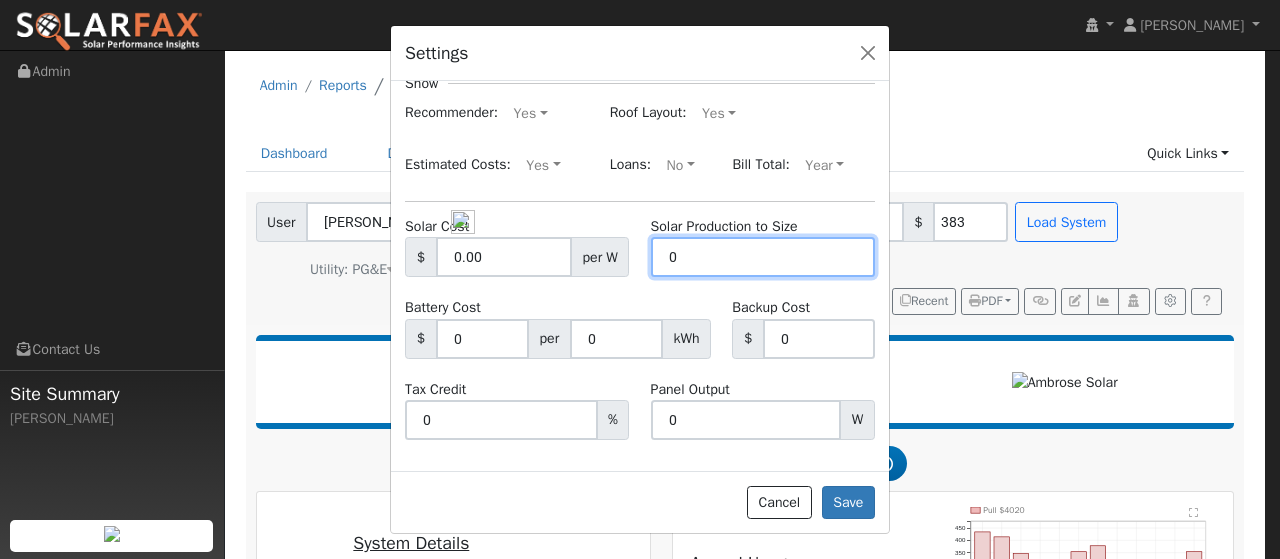 type on "0" 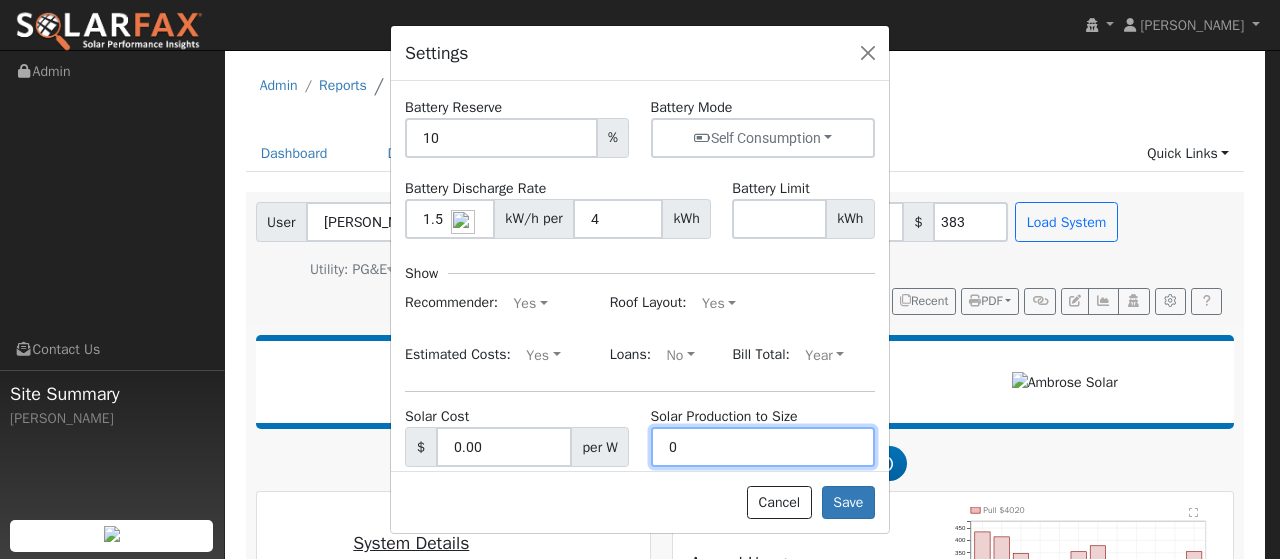 scroll, scrollTop: 214, scrollLeft: 0, axis: vertical 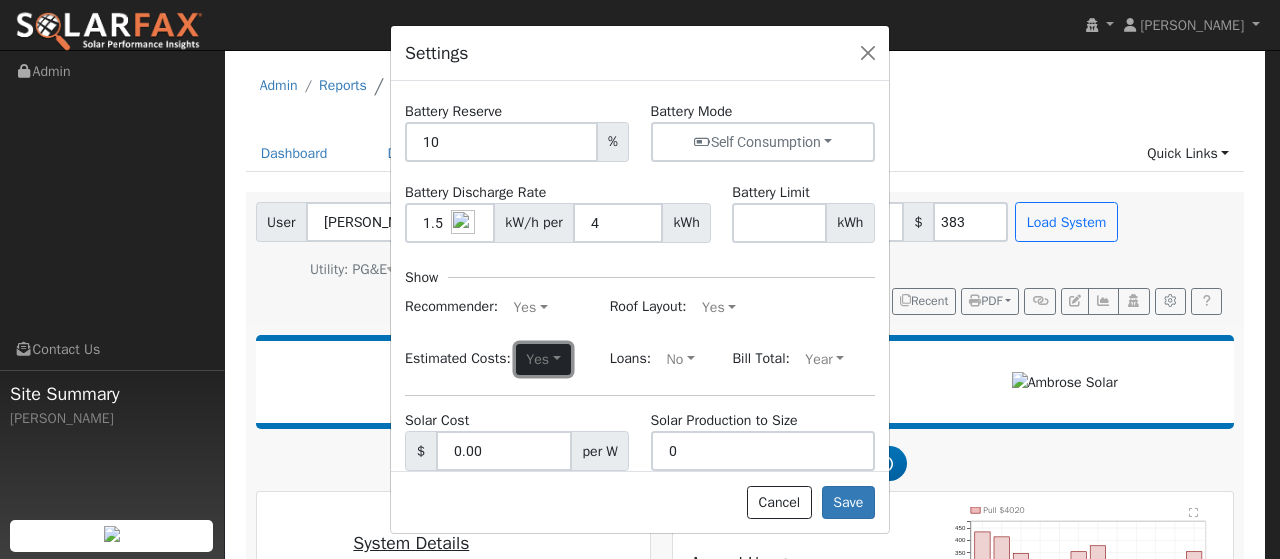 click on "Yes" at bounding box center [543, 360] 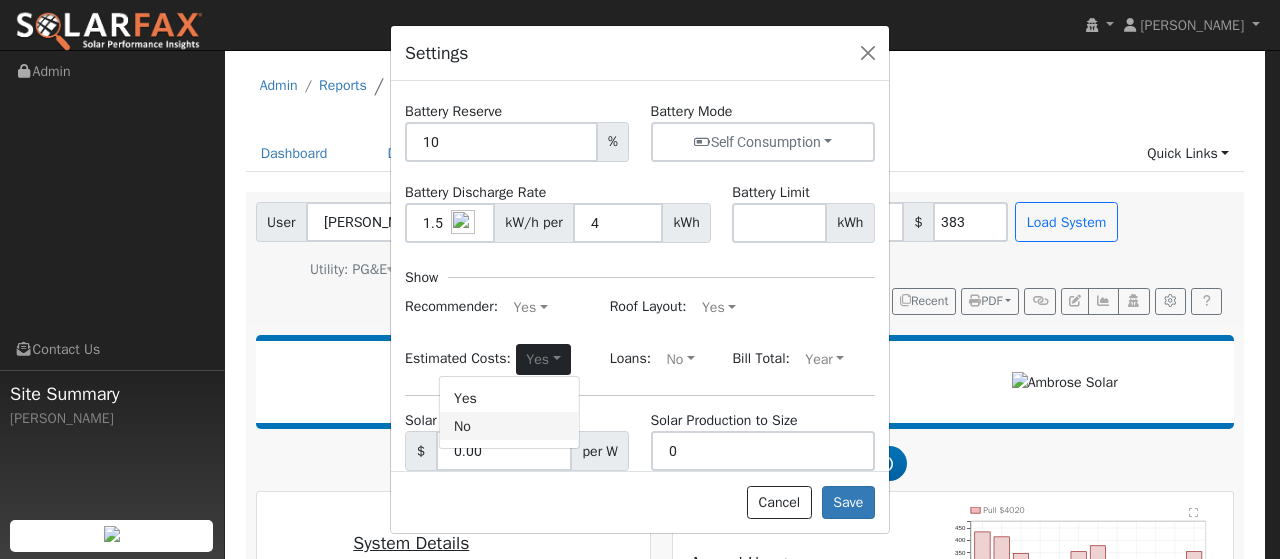 click on "No" at bounding box center (509, 426) 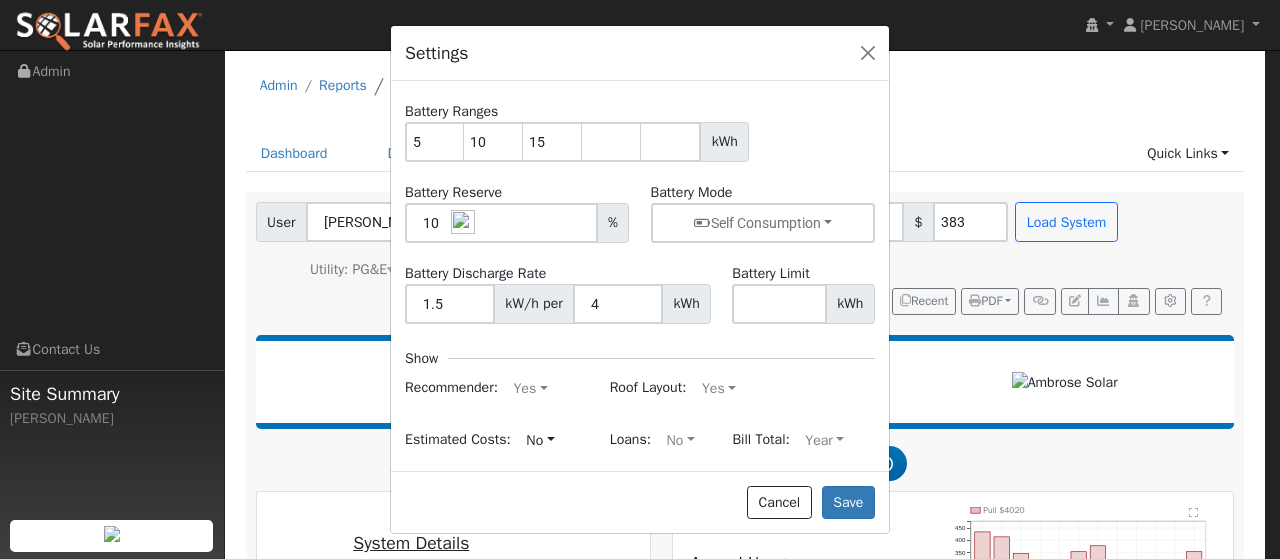 scroll, scrollTop: 132, scrollLeft: 0, axis: vertical 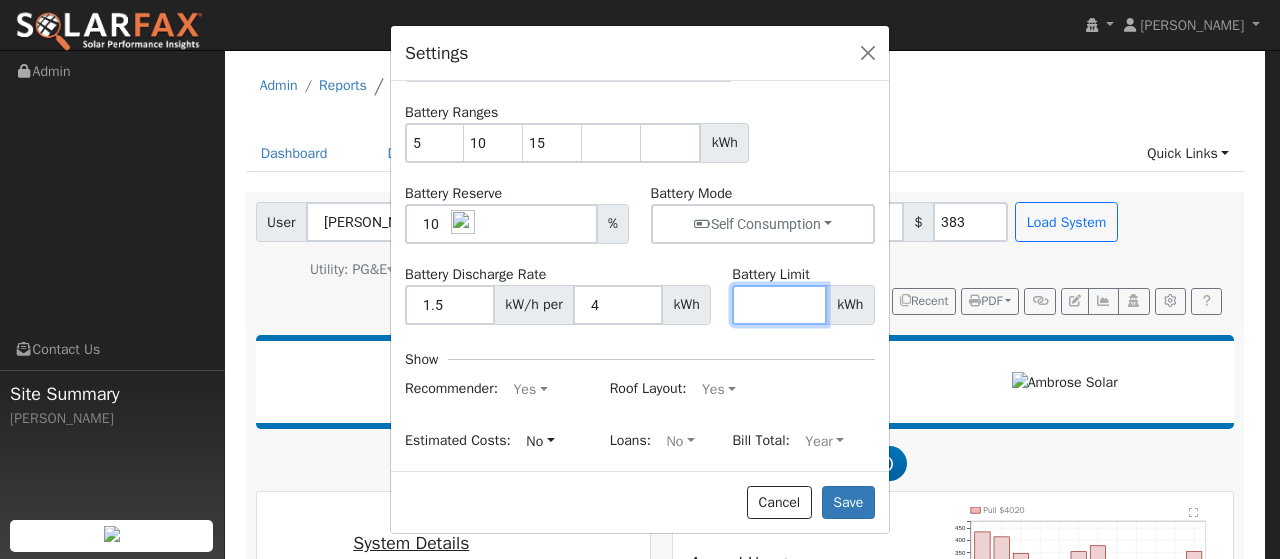 click at bounding box center (779, 305) 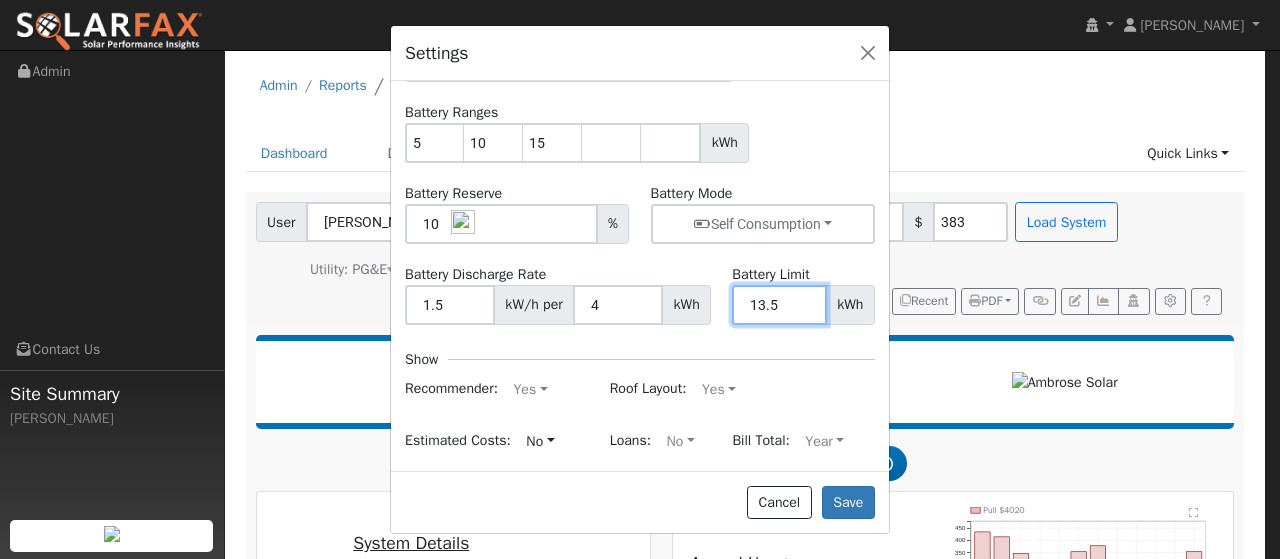 type on "13.5" 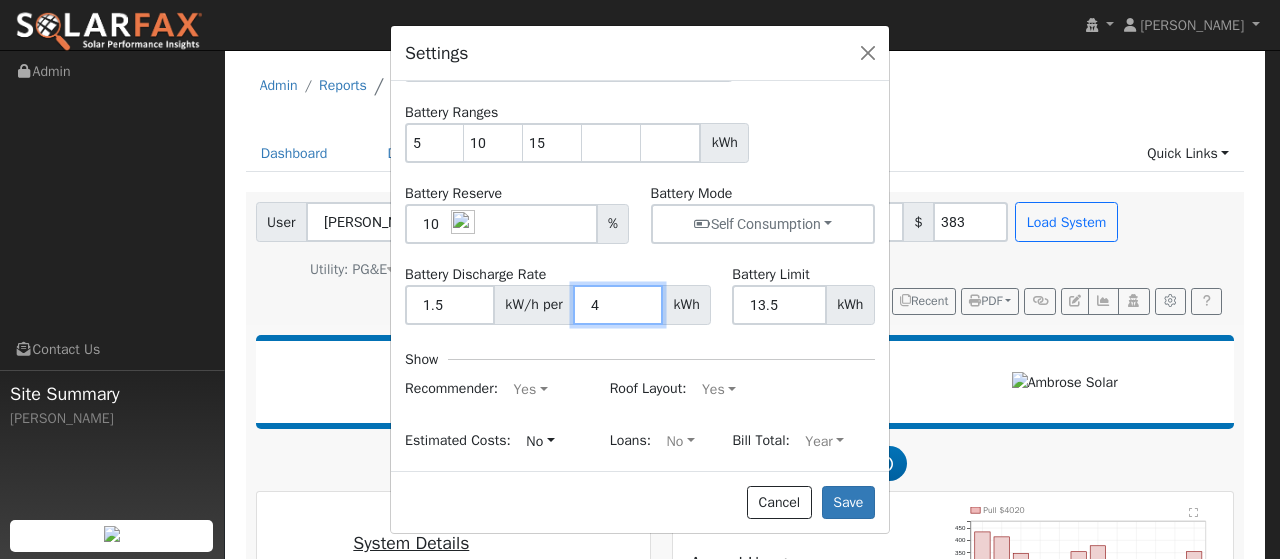 drag, startPoint x: 606, startPoint y: 303, endPoint x: 486, endPoint y: 303, distance: 120 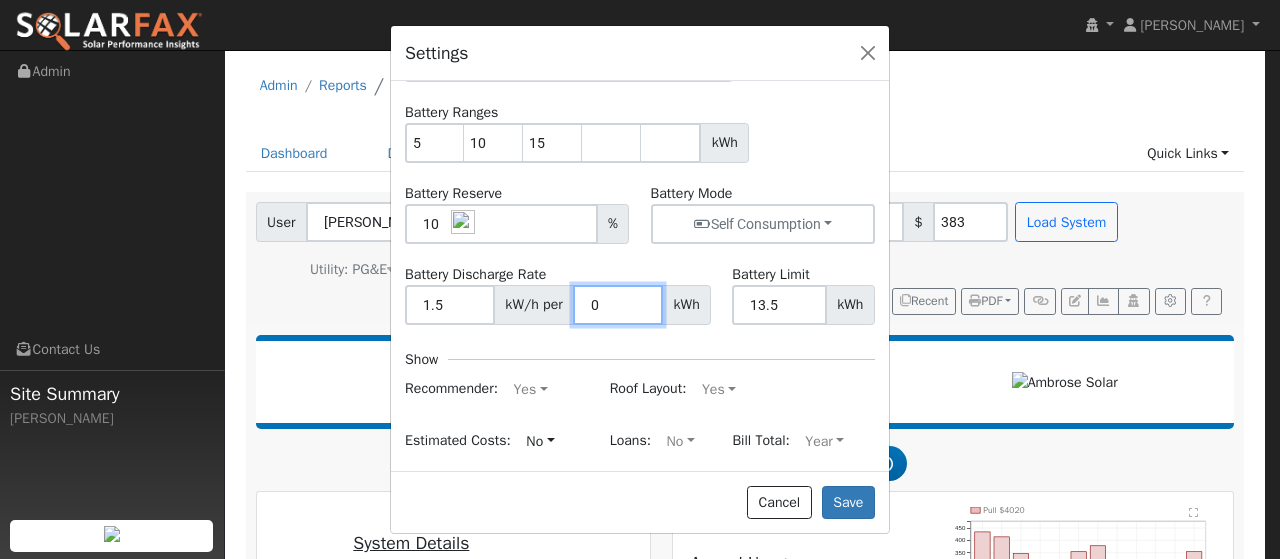 type on "0" 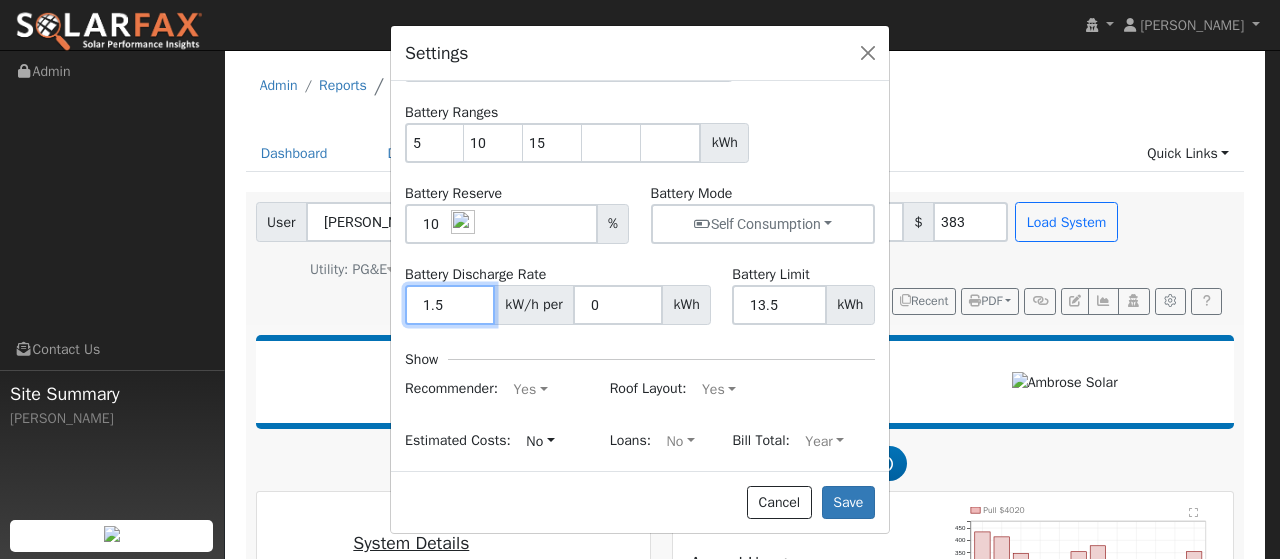 drag, startPoint x: 452, startPoint y: 303, endPoint x: 343, endPoint y: 303, distance: 109 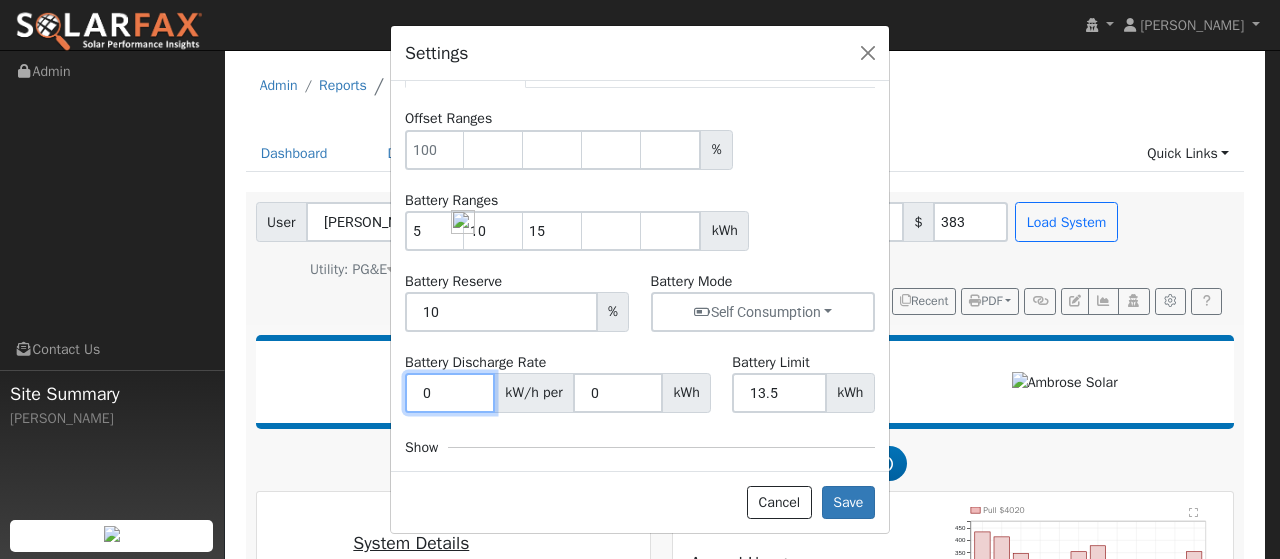 scroll, scrollTop: 35, scrollLeft: 0, axis: vertical 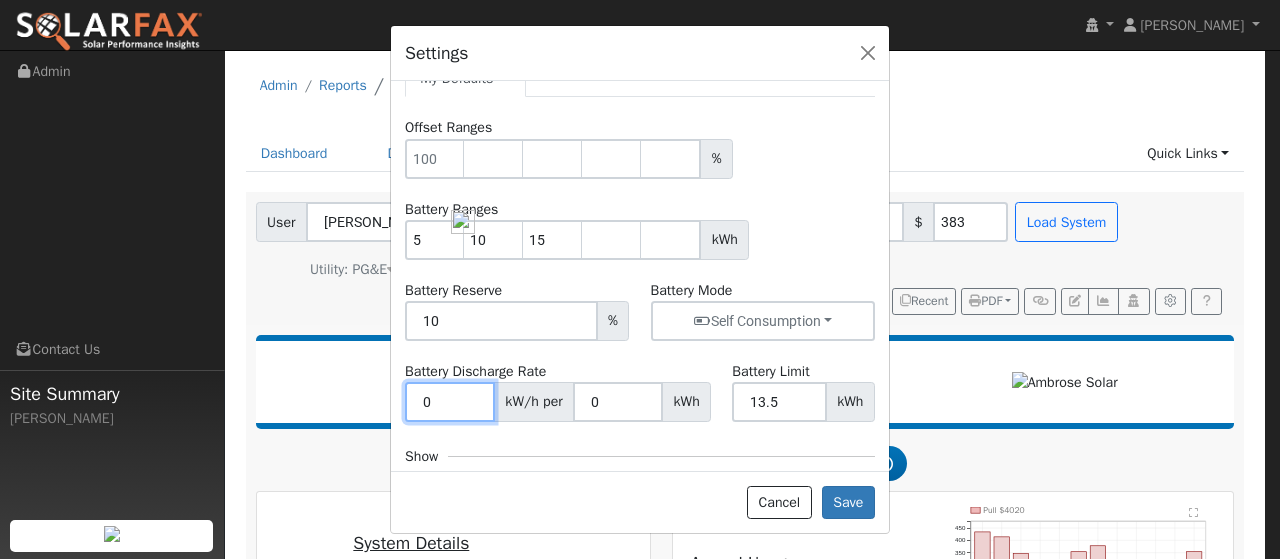 type on "0" 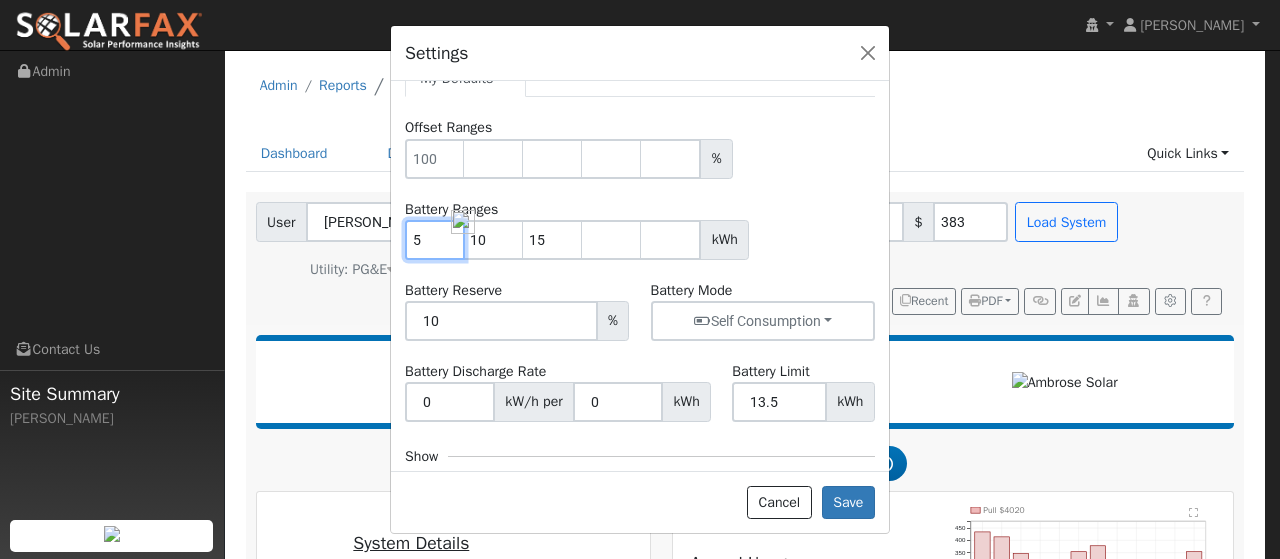 drag, startPoint x: 423, startPoint y: 238, endPoint x: 376, endPoint y: 237, distance: 47.010635 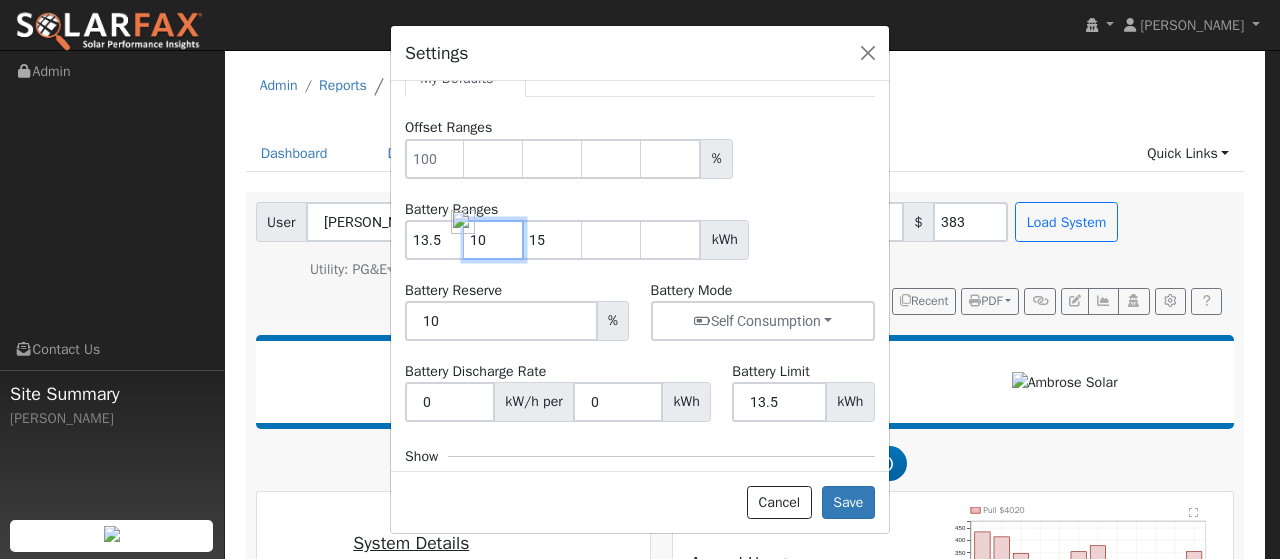 type on "10" 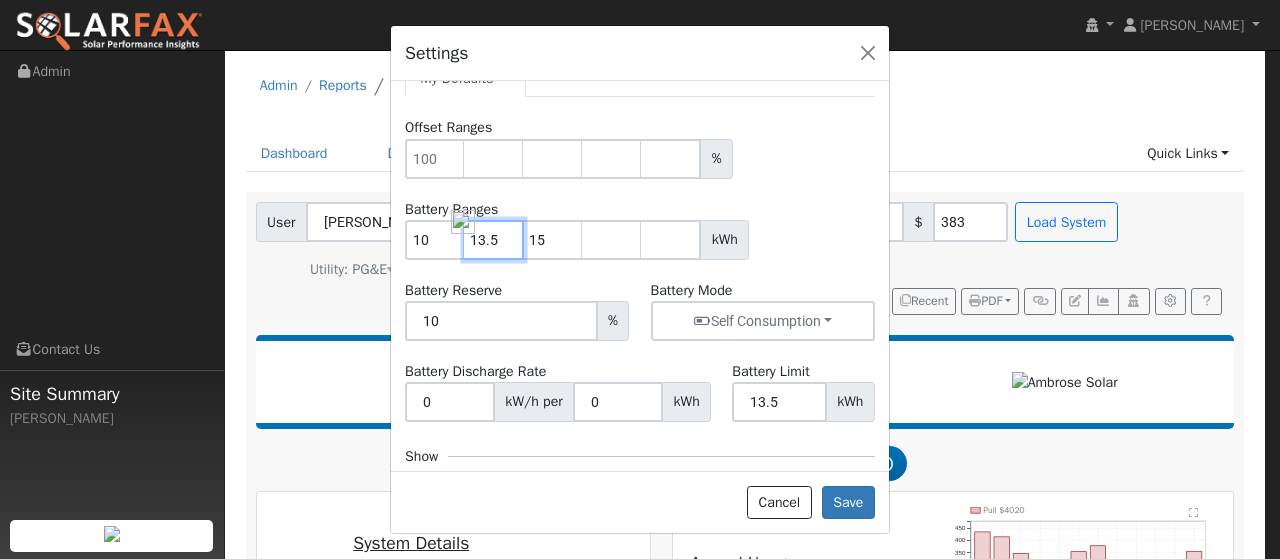 drag, startPoint x: 494, startPoint y: 238, endPoint x: 449, endPoint y: 238, distance: 45 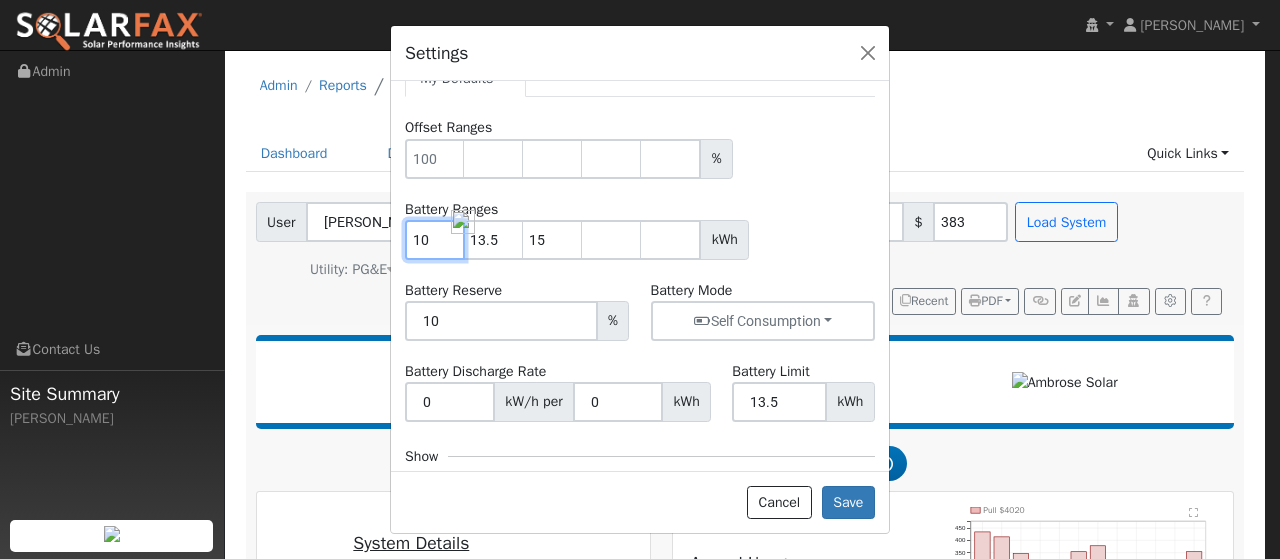 drag, startPoint x: 427, startPoint y: 238, endPoint x: 346, endPoint y: 238, distance: 81 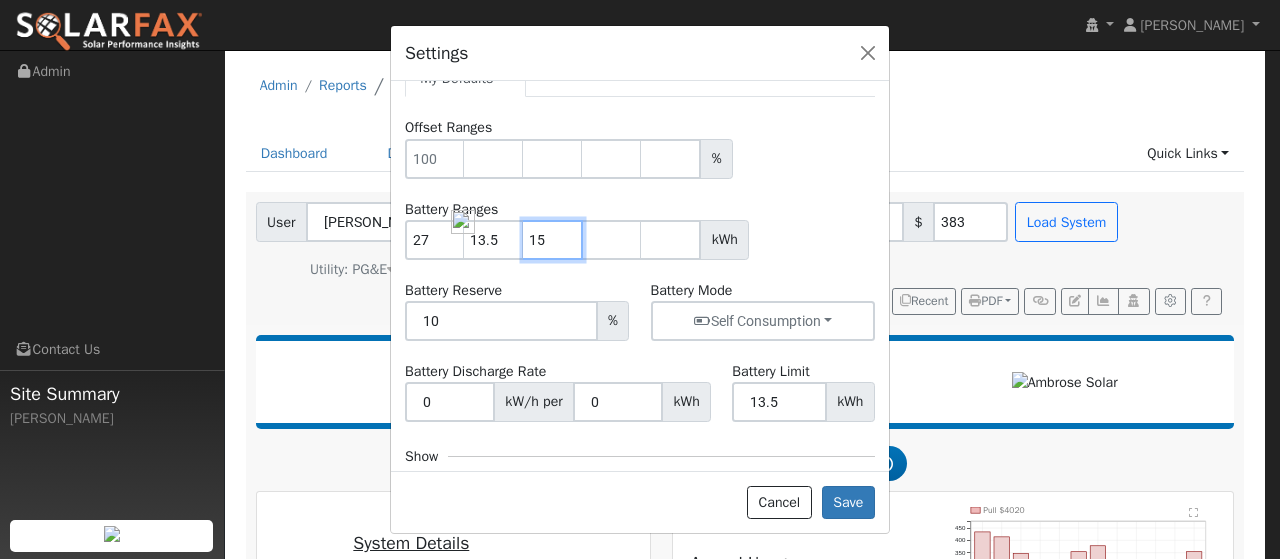 type on "13.5" 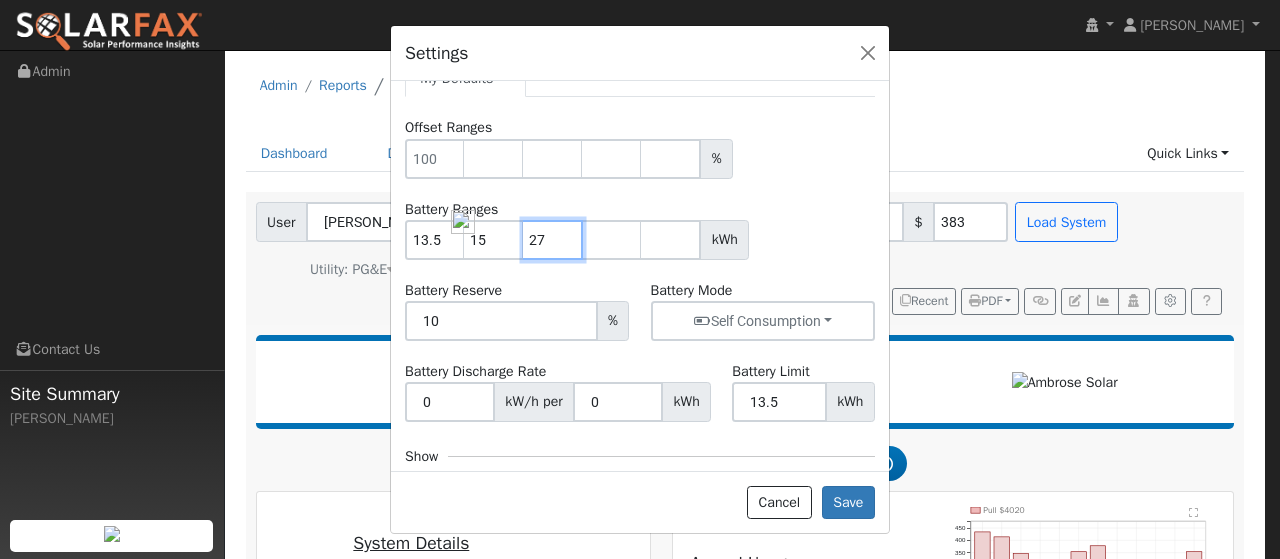 click on "27" at bounding box center (553, 240) 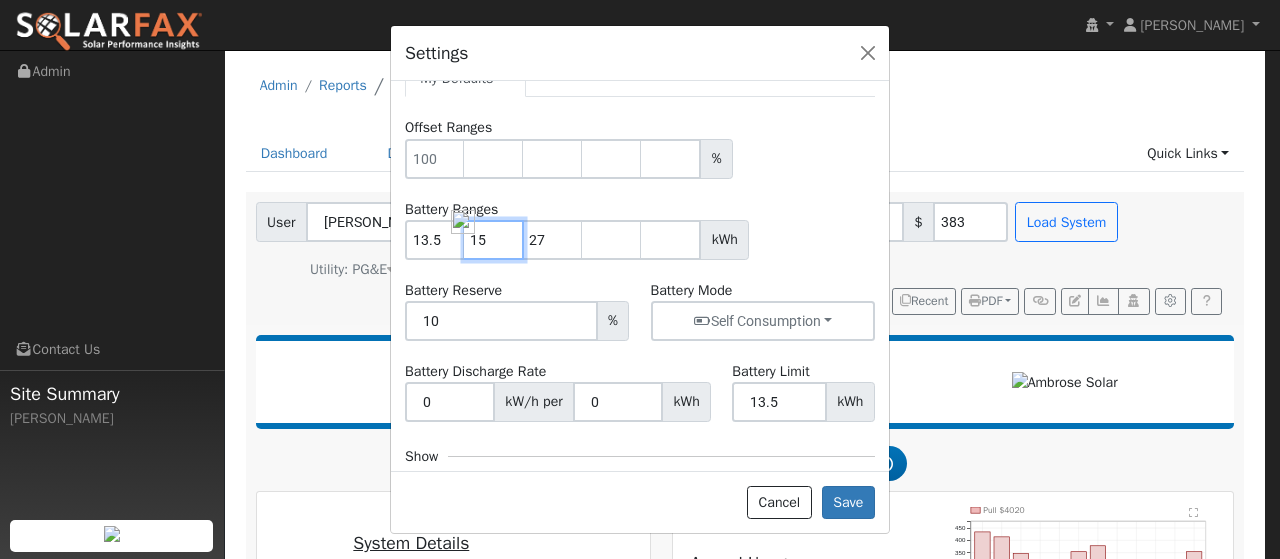 drag, startPoint x: 492, startPoint y: 235, endPoint x: 430, endPoint y: 237, distance: 62.03225 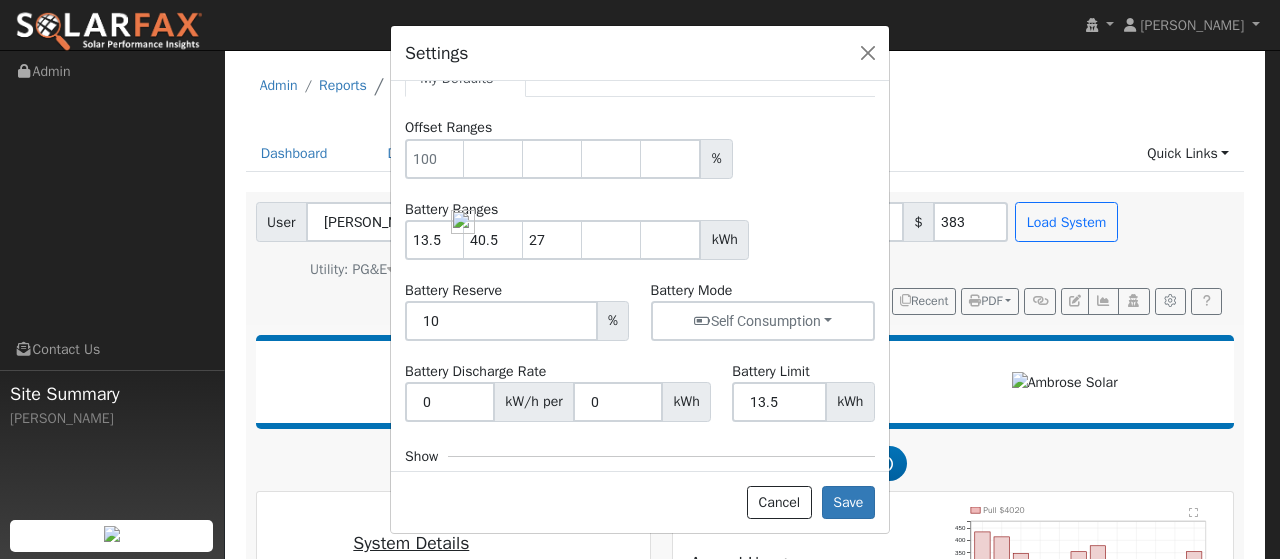 type on "27" 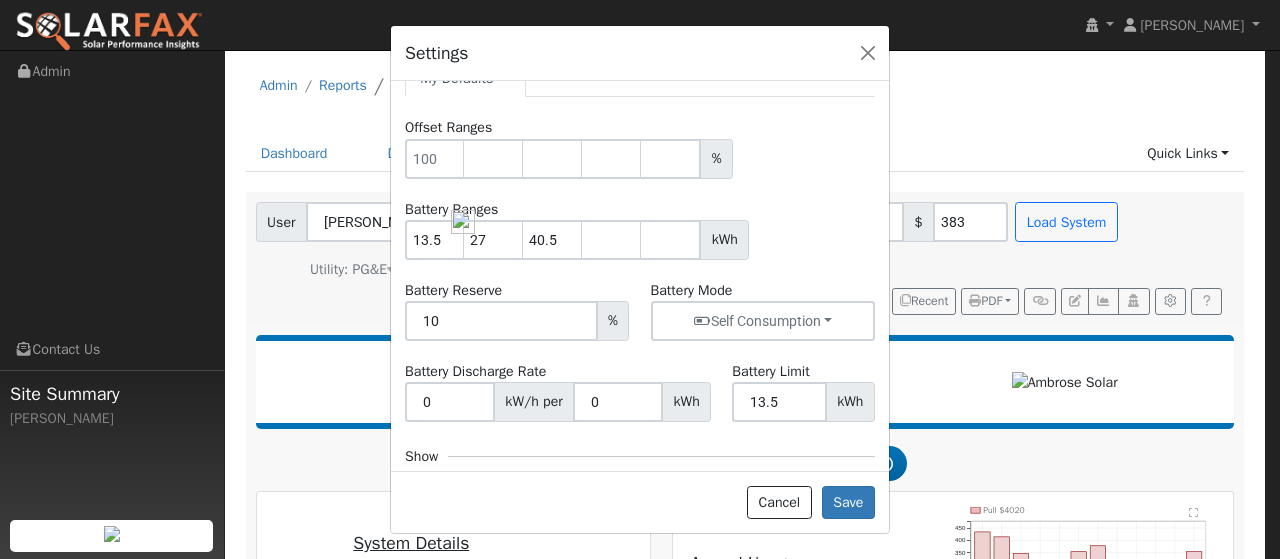 click on "Offset Ranges % Battery Ranges 13.5 27 40.5 kWh Battery Reserve 10 % Battery Mode  Self Consumption  Self Consumption  Peak Savings Battery Discharge Rate 0 kW/h per 0 kWh Battery Limit 13.5 kWh Show Recommender: Yes Yes No Roof Layout: Yes Yes No Estimated Costs: No Yes No Loans: No Yes No Bill Total: Year Month Year Solar Cost $ 0.00 per W Solar Production to Size 0 Battery Cost $ 0 per 0 kWh Backup Cost $ 0 Tax Credit 0 % Panel Output 0 W" at bounding box center [640, 464] 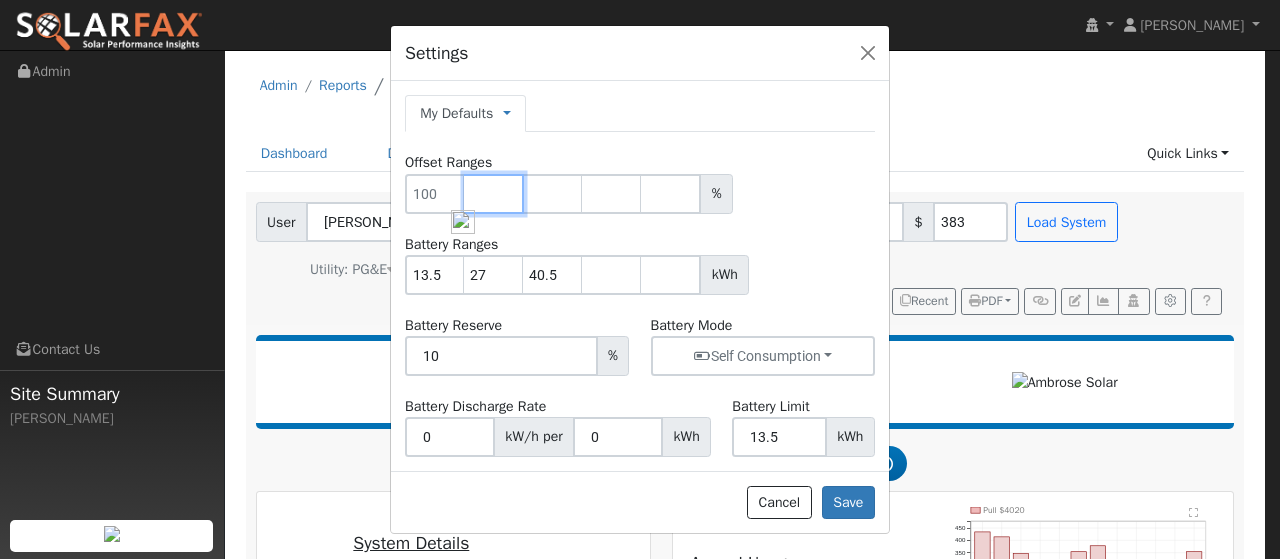 click at bounding box center [494, 194] 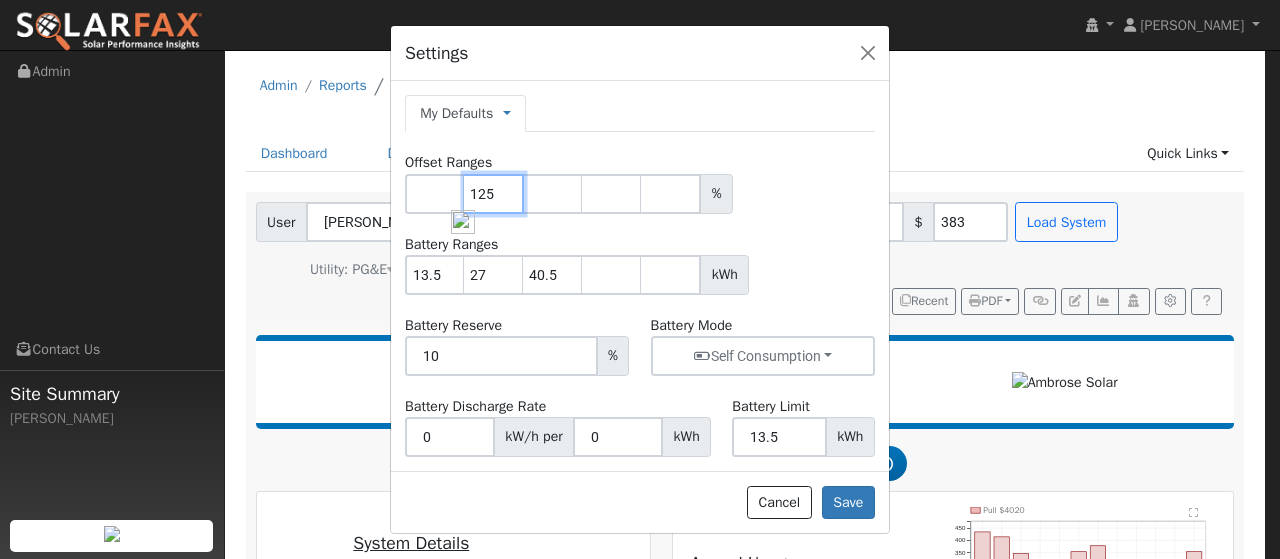 type on "125" 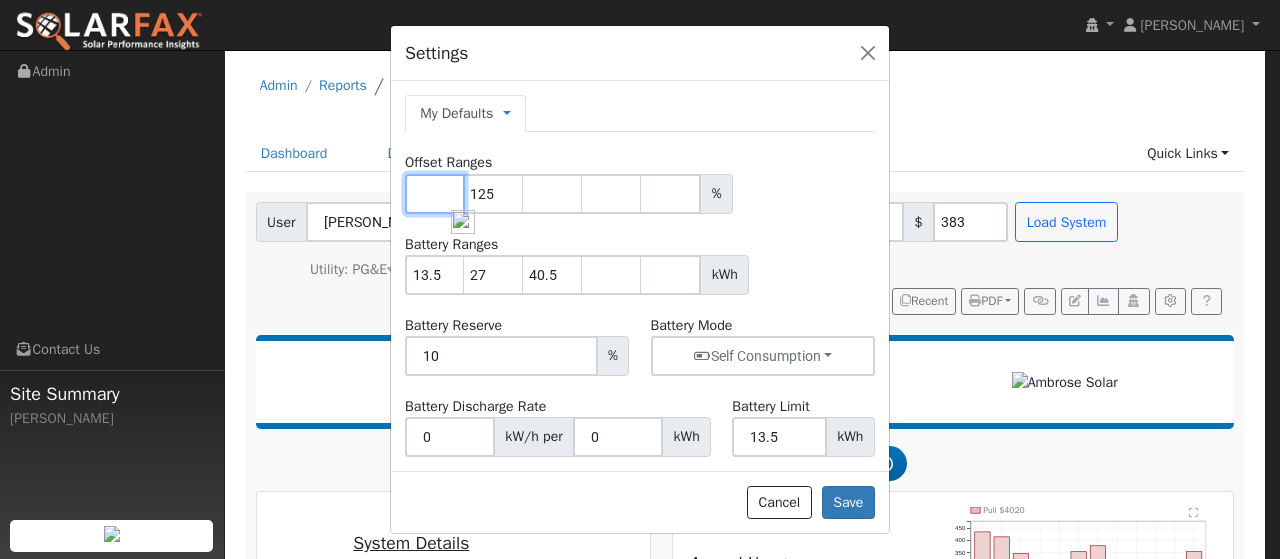 type on "125" 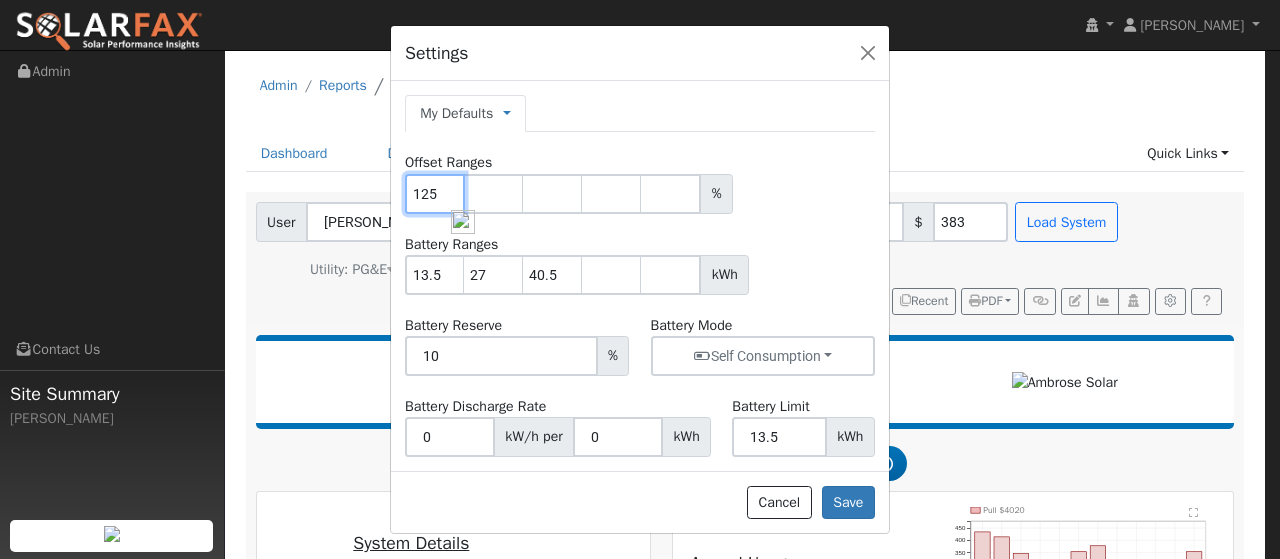 click on "125" at bounding box center [435, 194] 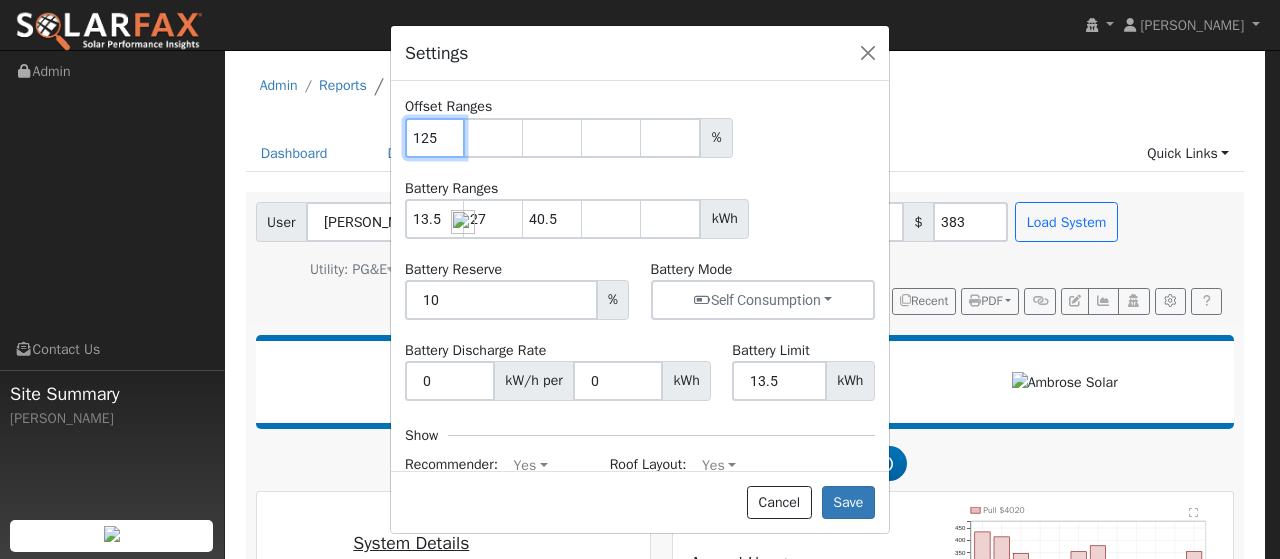 scroll, scrollTop: 0, scrollLeft: 0, axis: both 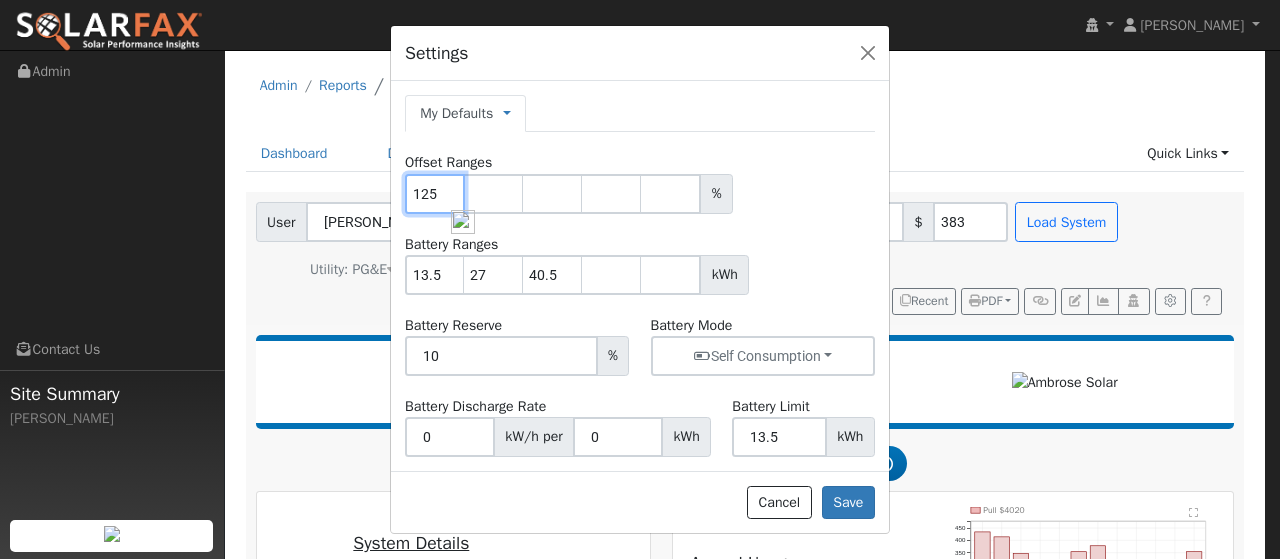 drag, startPoint x: 410, startPoint y: 190, endPoint x: 424, endPoint y: 191, distance: 14.035668 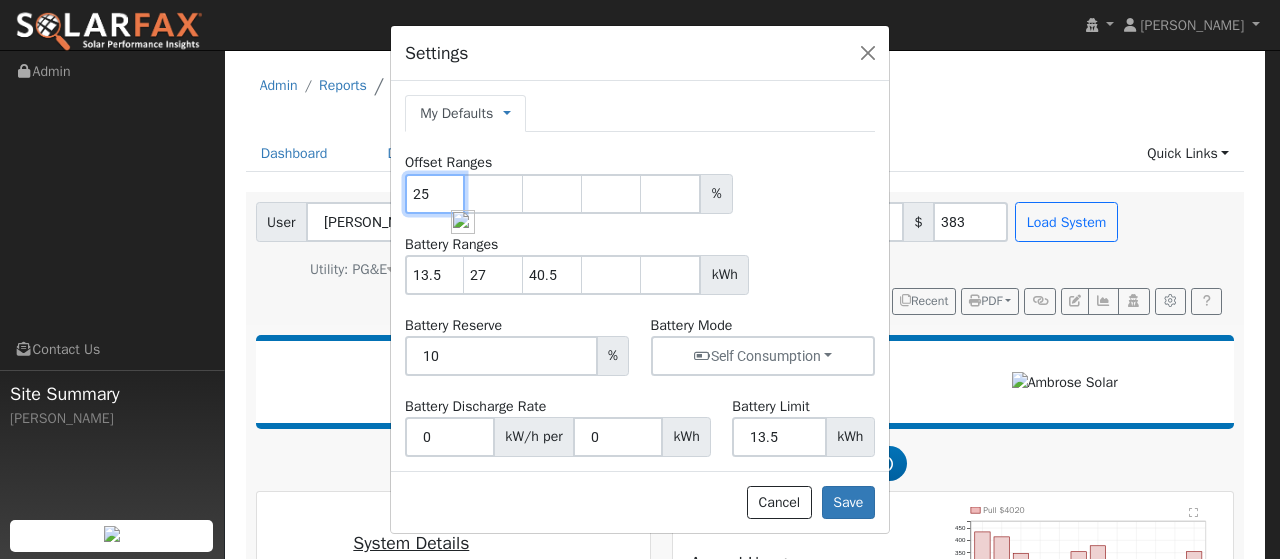 drag, startPoint x: 434, startPoint y: 185, endPoint x: 344, endPoint y: 179, distance: 90.199776 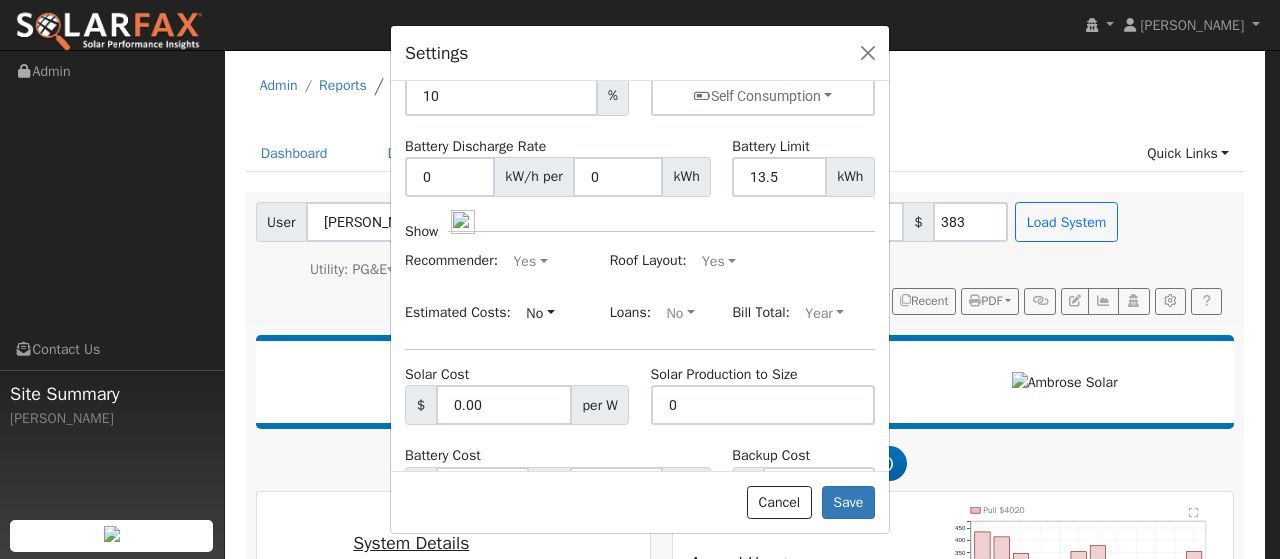 scroll, scrollTop: 408, scrollLeft: 0, axis: vertical 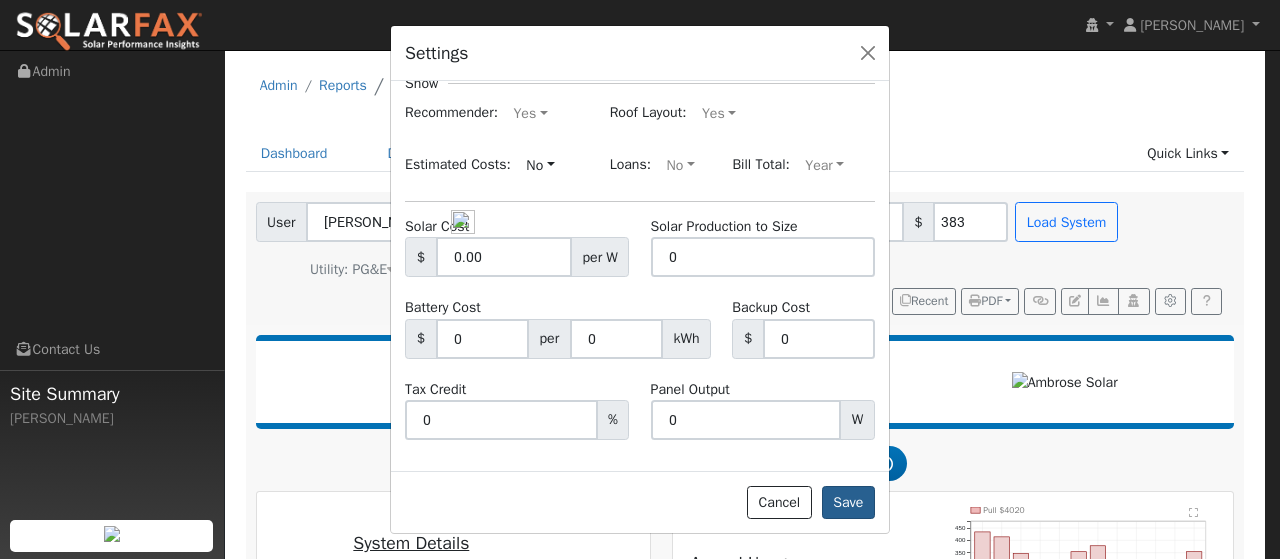 type on "100" 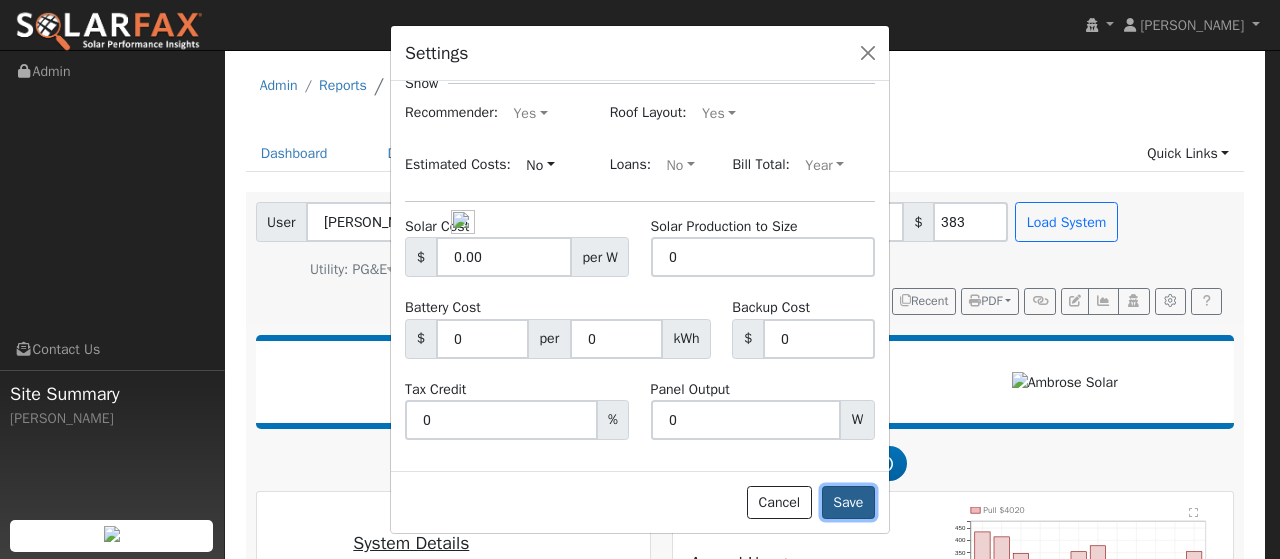 click on "Save" at bounding box center [848, 503] 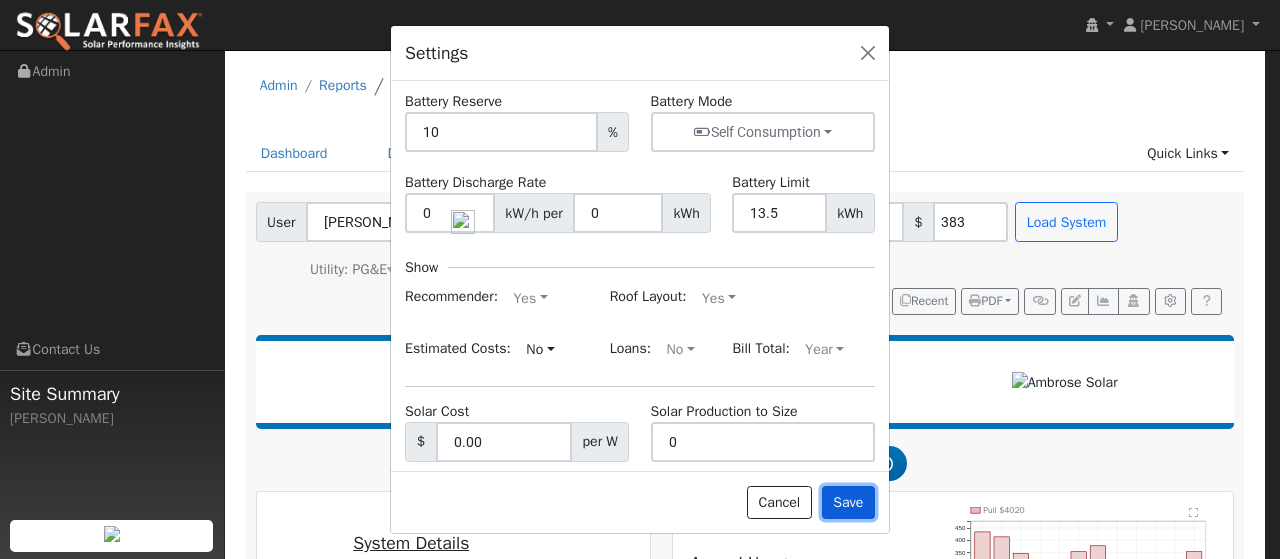 scroll, scrollTop: 323, scrollLeft: 0, axis: vertical 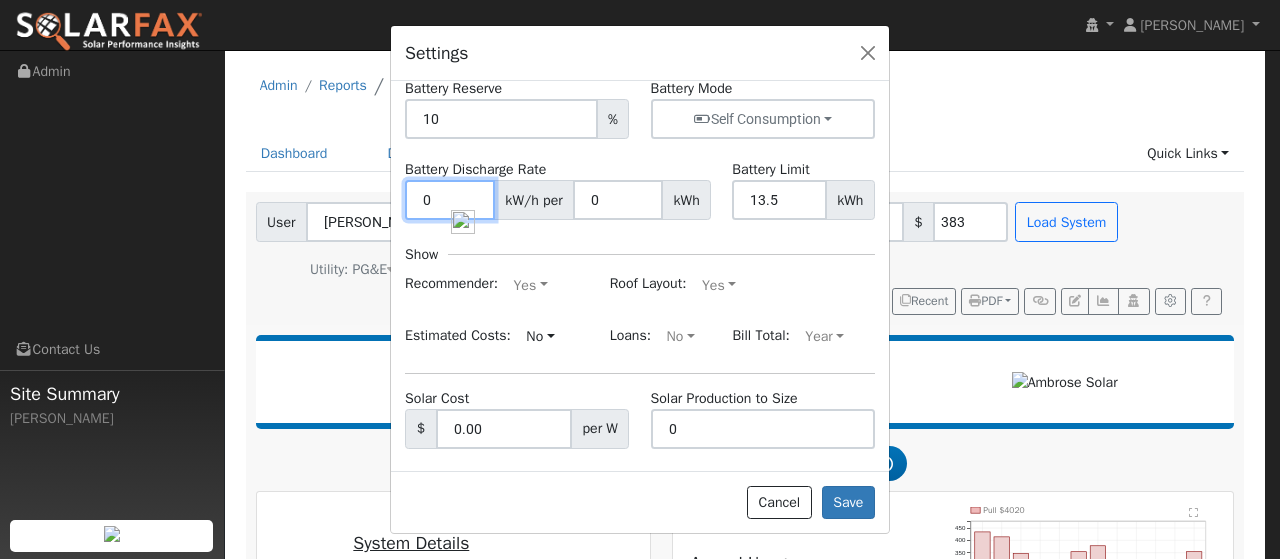drag, startPoint x: 434, startPoint y: 201, endPoint x: 383, endPoint y: 194, distance: 51.47815 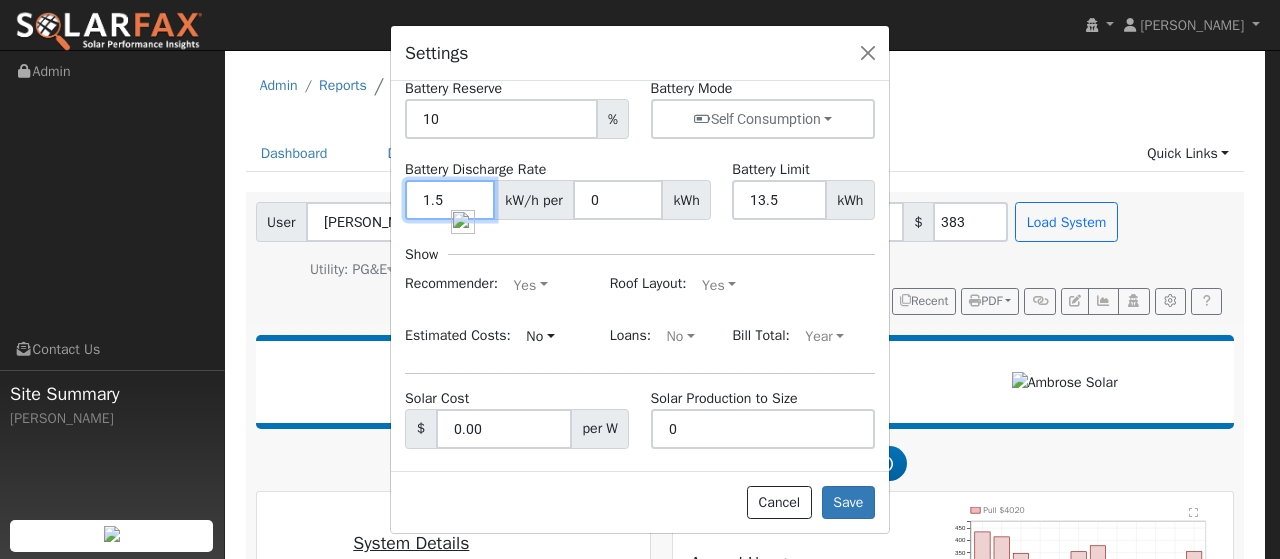 type on "1.5" 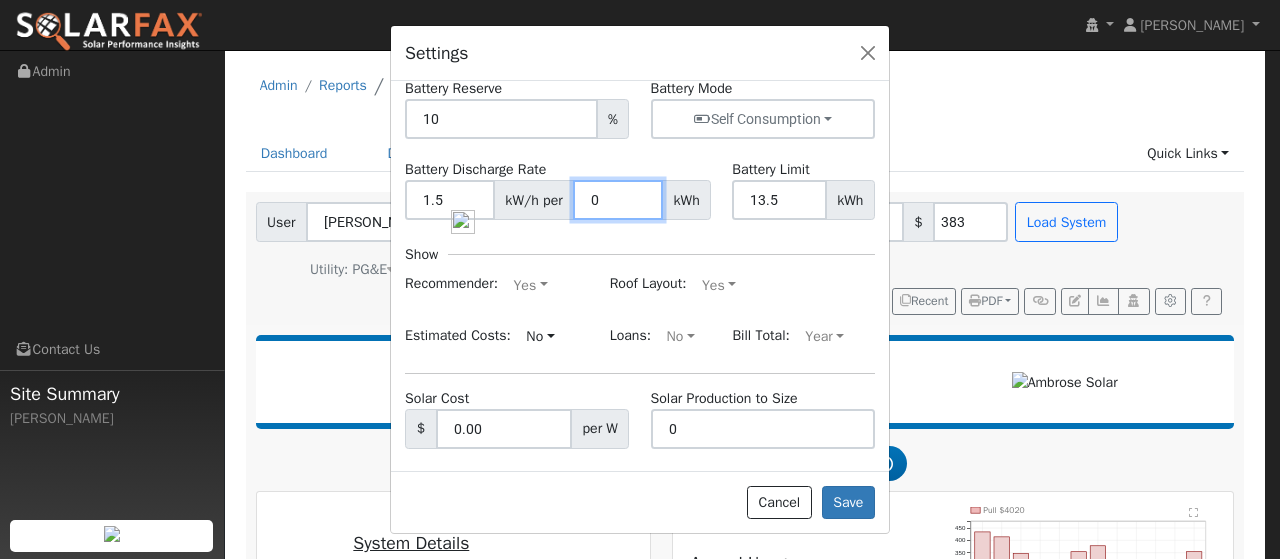 drag, startPoint x: 601, startPoint y: 200, endPoint x: 509, endPoint y: 189, distance: 92.65527 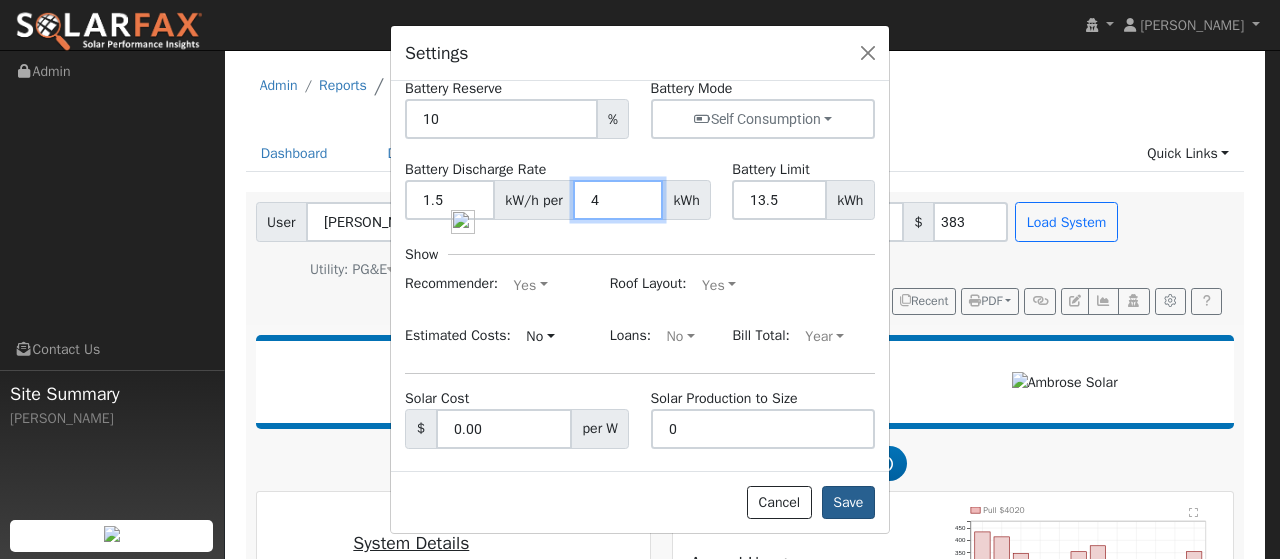 type on "4" 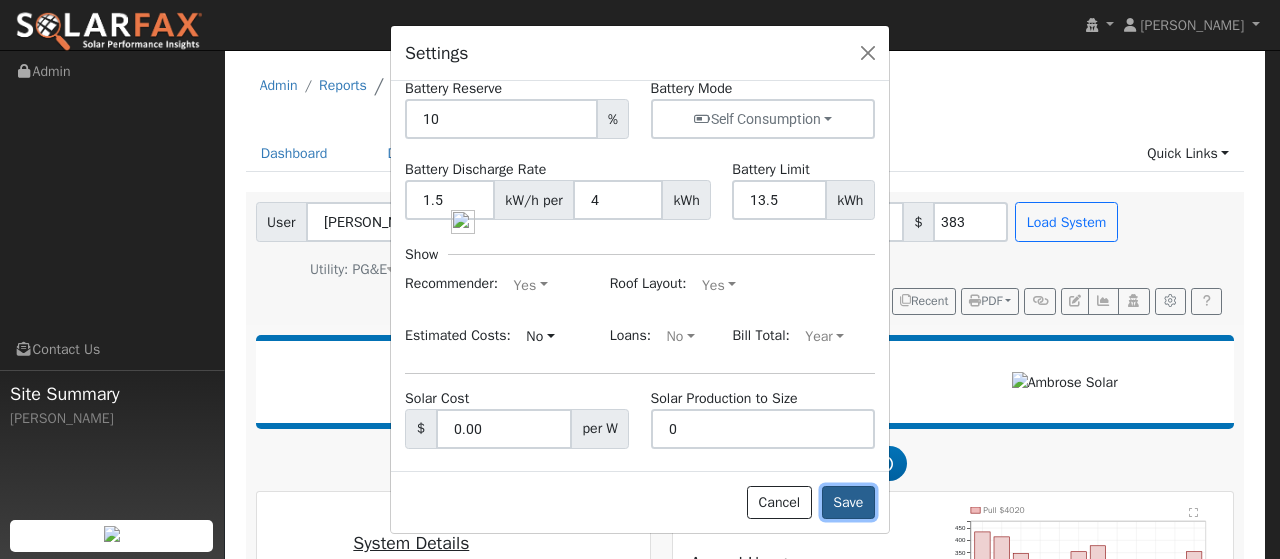 click on "Save" at bounding box center [848, 503] 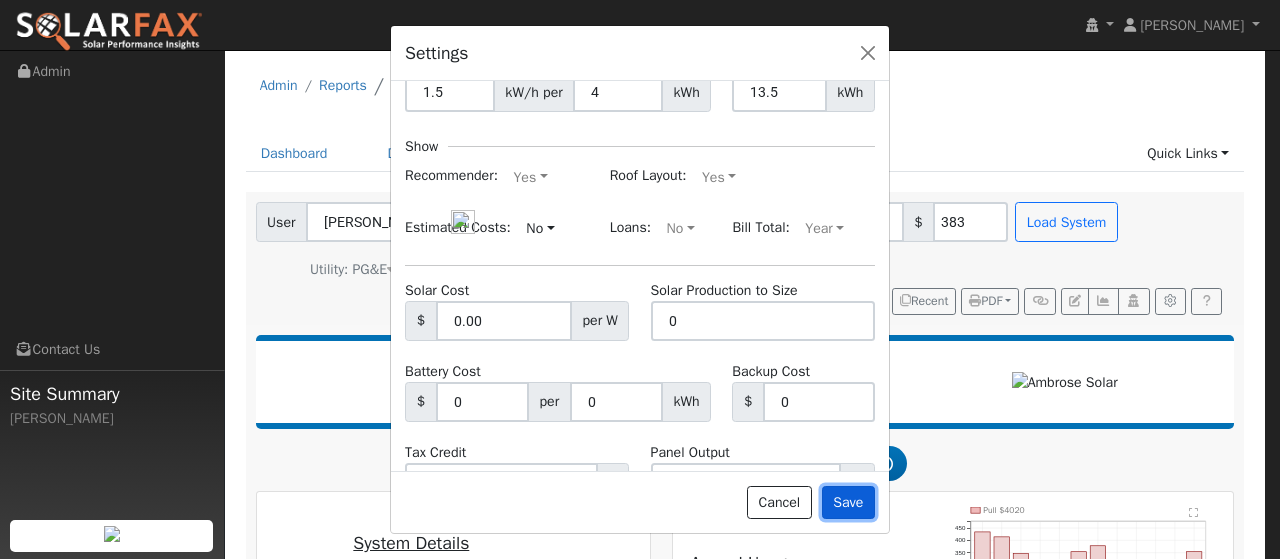 scroll, scrollTop: 472, scrollLeft: 0, axis: vertical 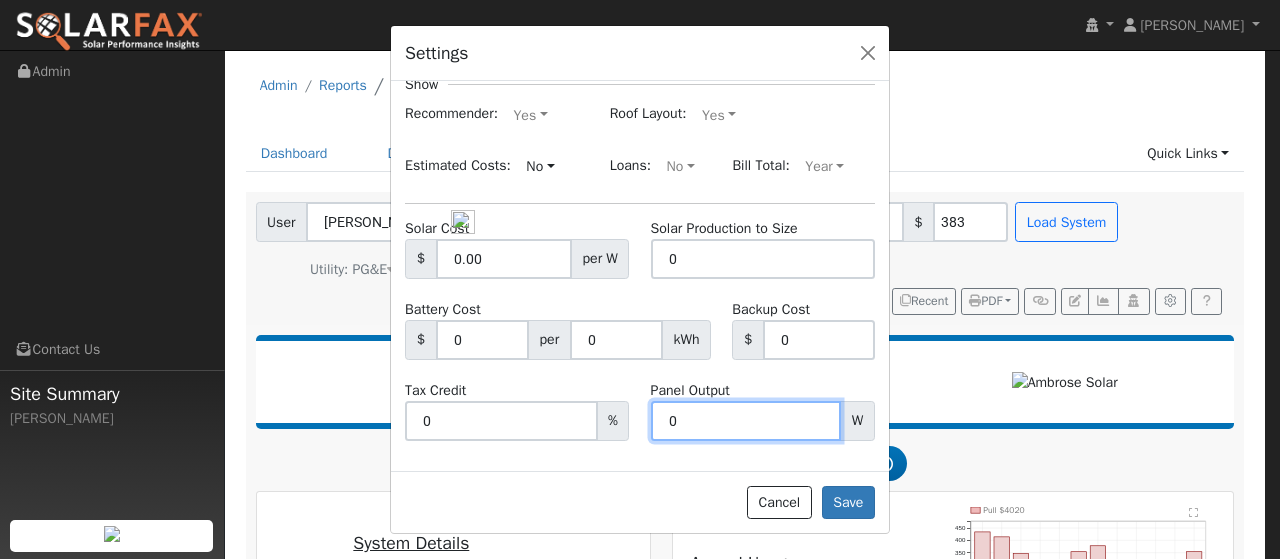 drag, startPoint x: 682, startPoint y: 421, endPoint x: 574, endPoint y: 406, distance: 109.03669 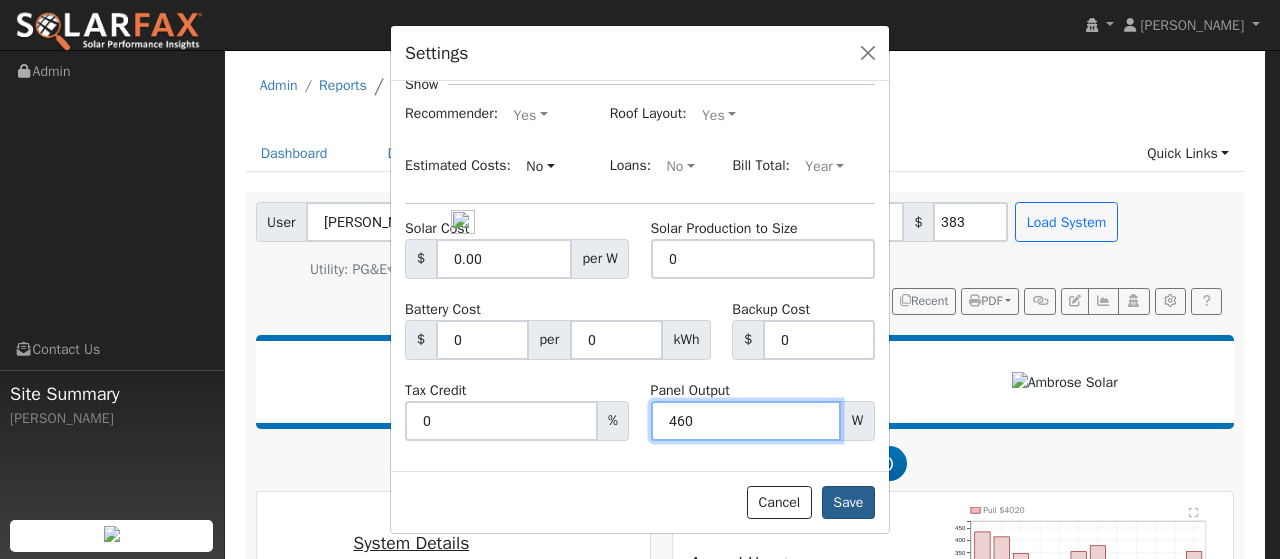 type on "460" 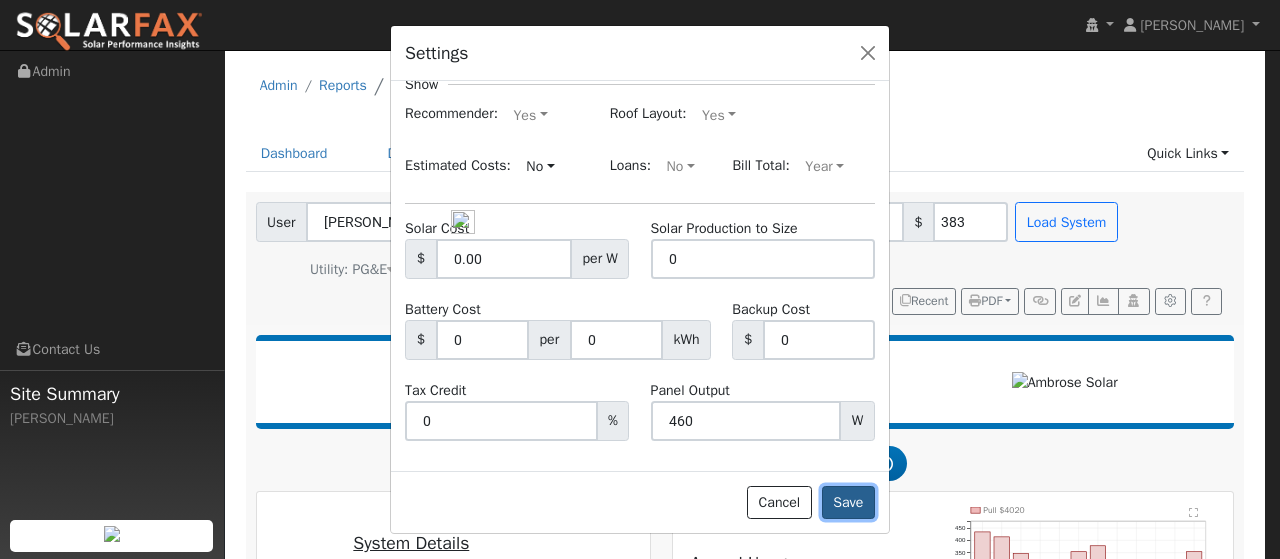 click on "Save" at bounding box center (848, 503) 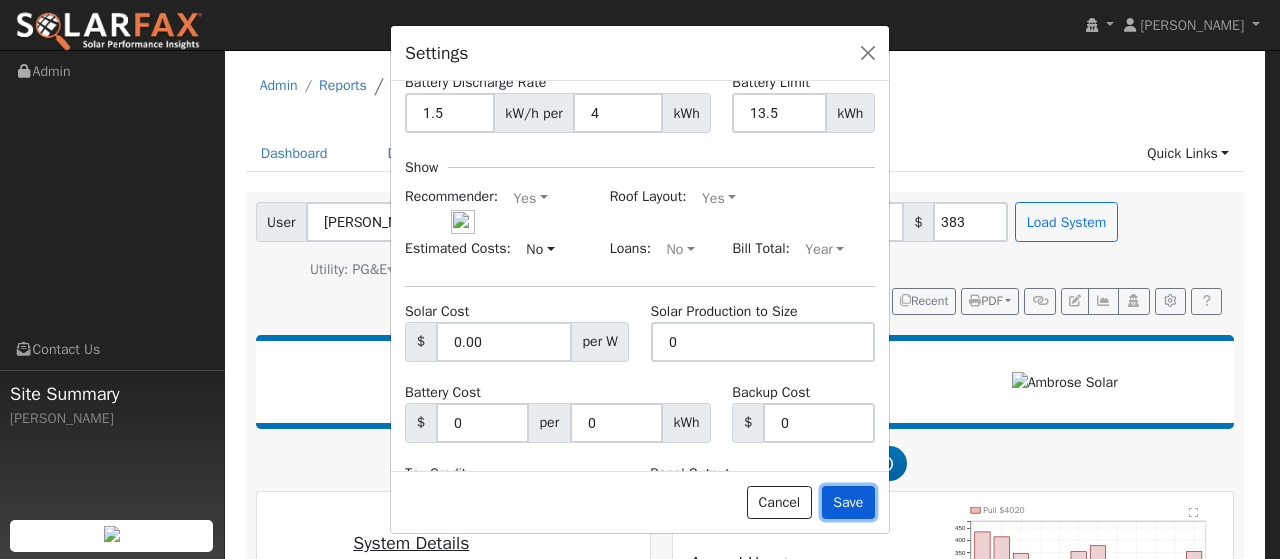 scroll, scrollTop: 413, scrollLeft: 0, axis: vertical 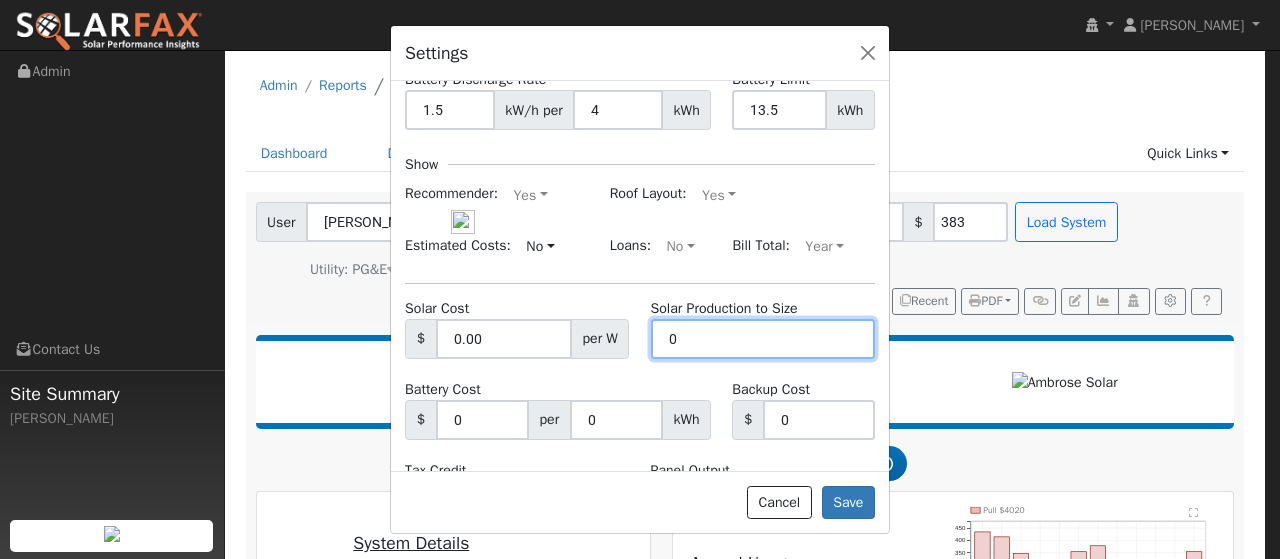 drag, startPoint x: 692, startPoint y: 335, endPoint x: 601, endPoint y: 321, distance: 92.070625 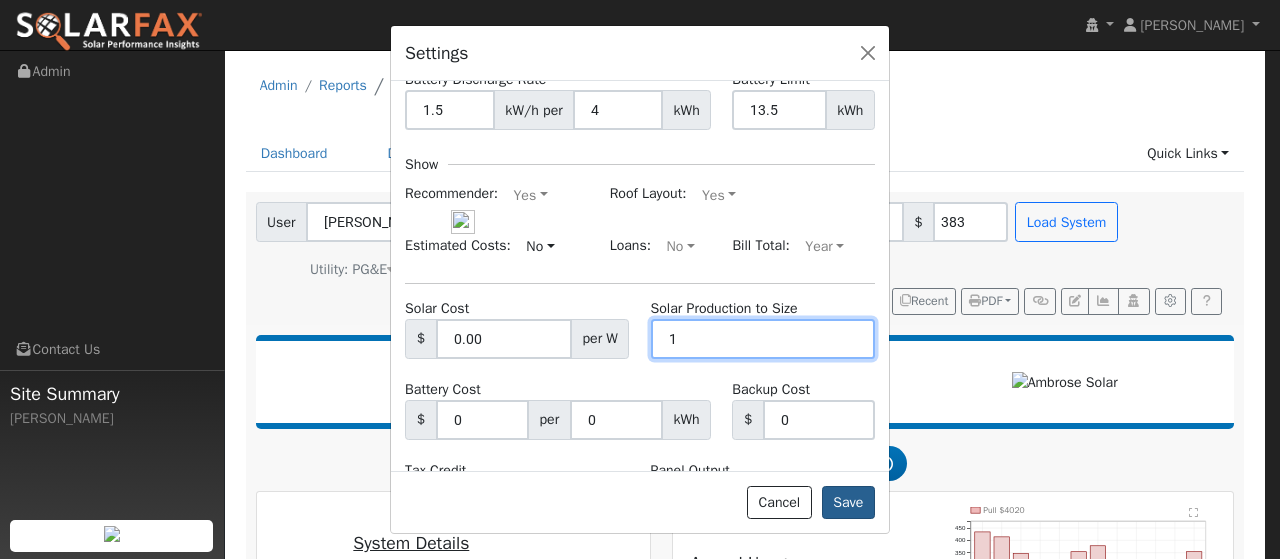 type on "1" 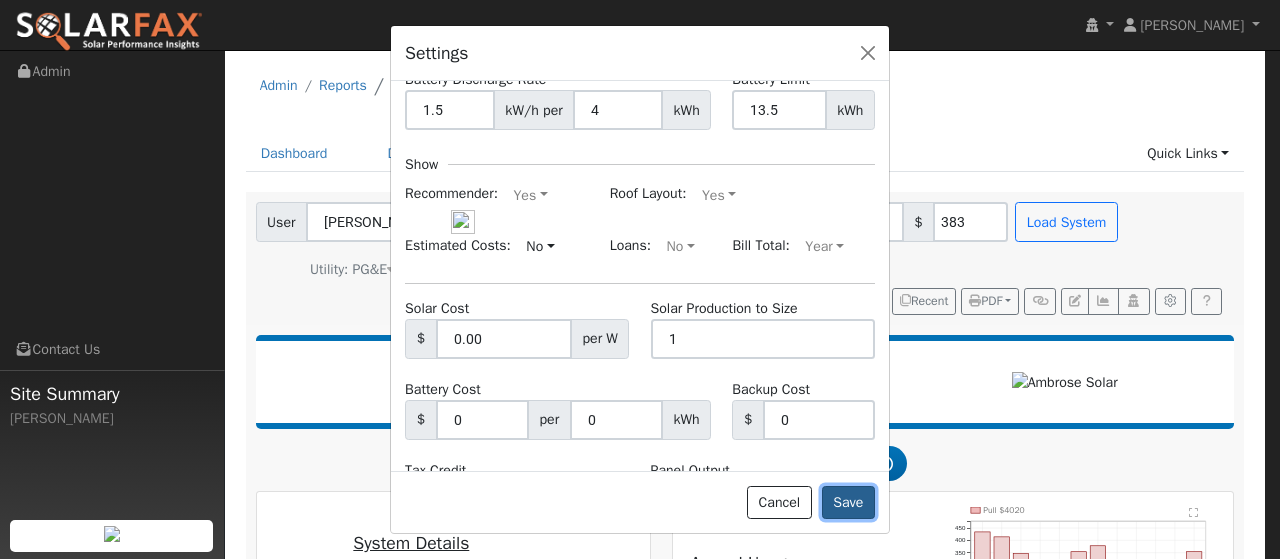 click on "Save" at bounding box center (848, 503) 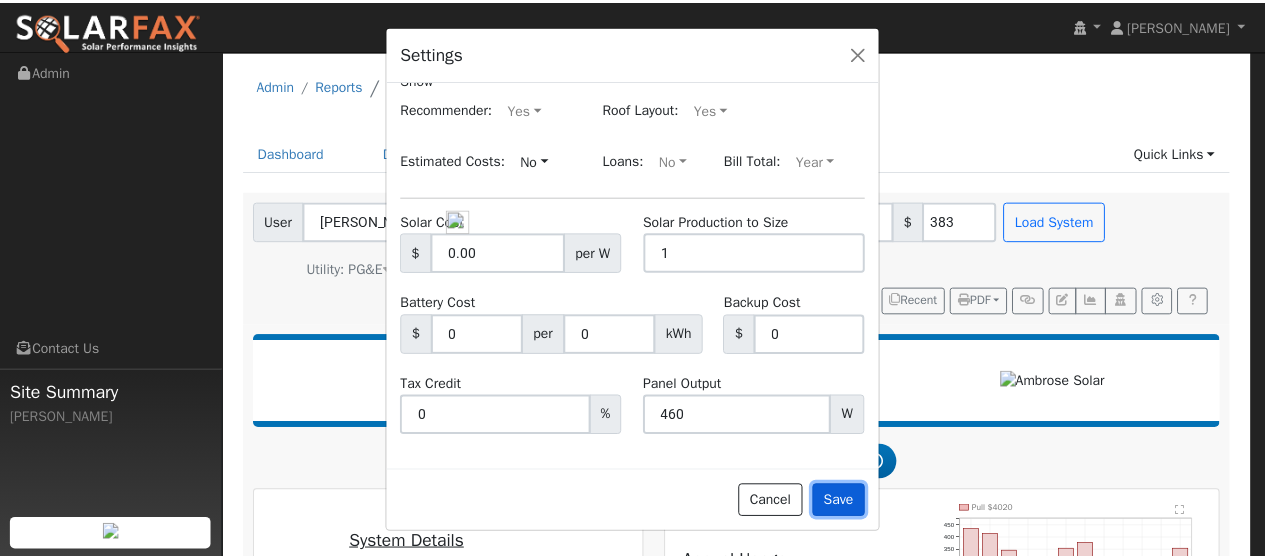 scroll, scrollTop: 327, scrollLeft: 0, axis: vertical 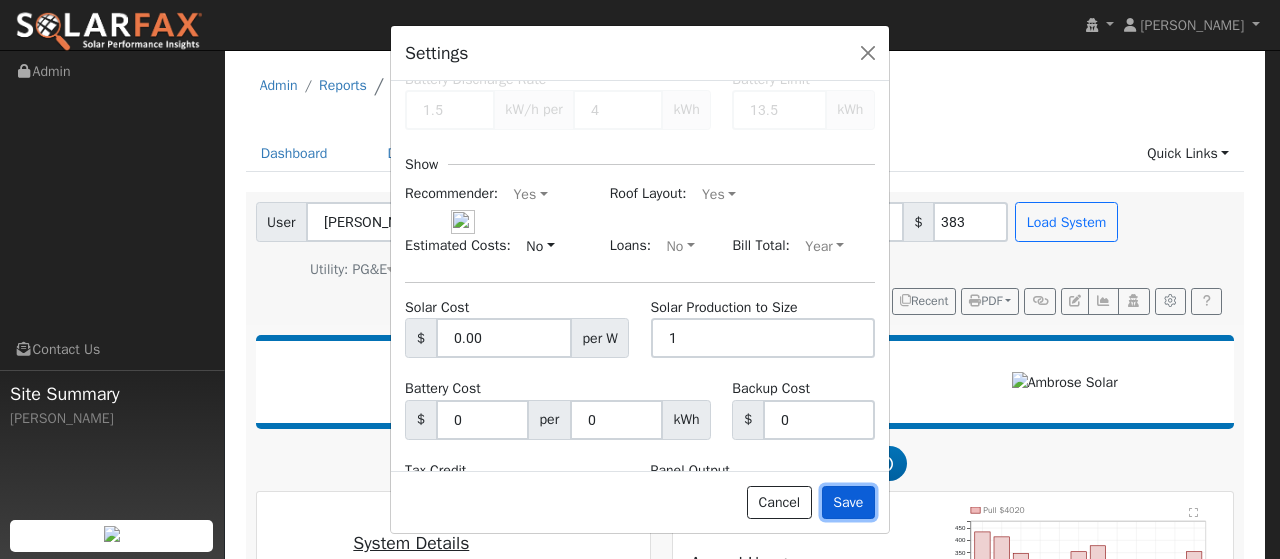 type on "13.5" 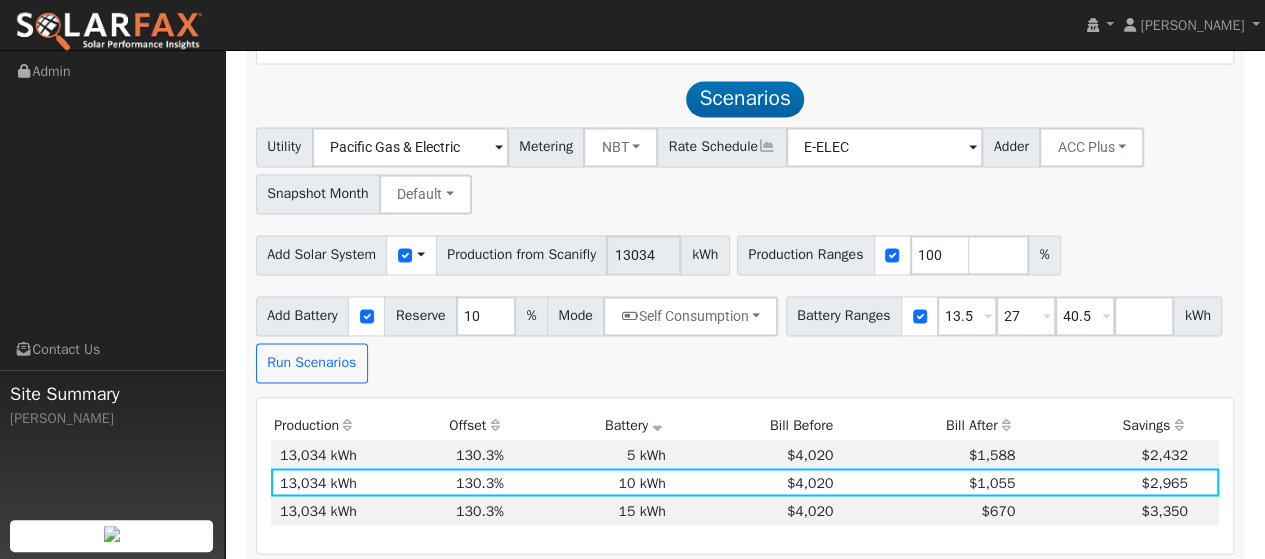 scroll, scrollTop: 1444, scrollLeft: 0, axis: vertical 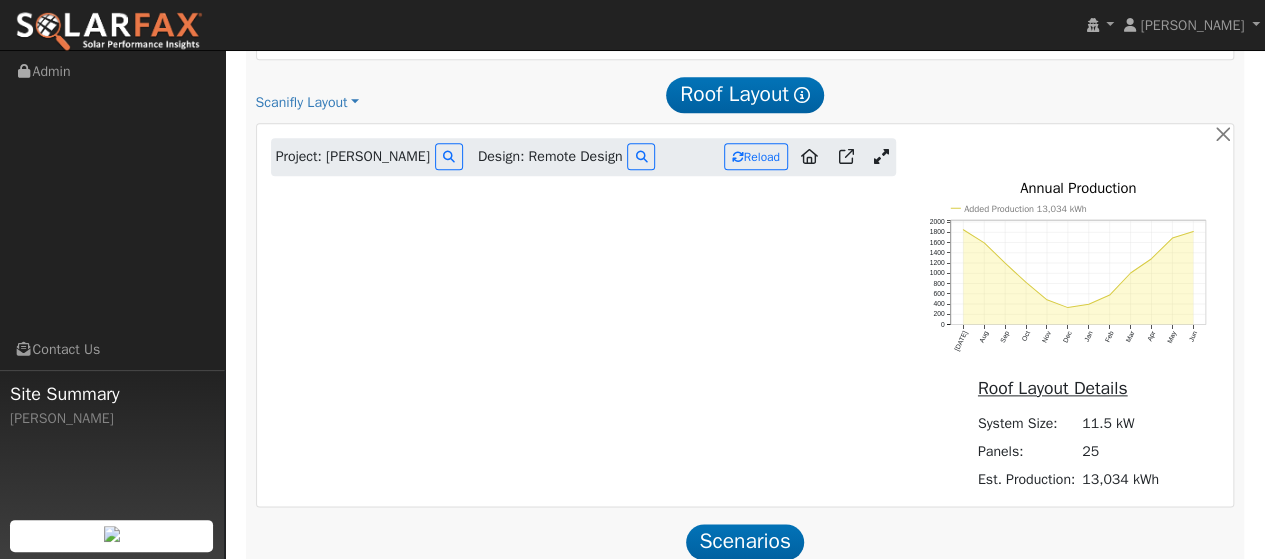 click at bounding box center (881, 156) 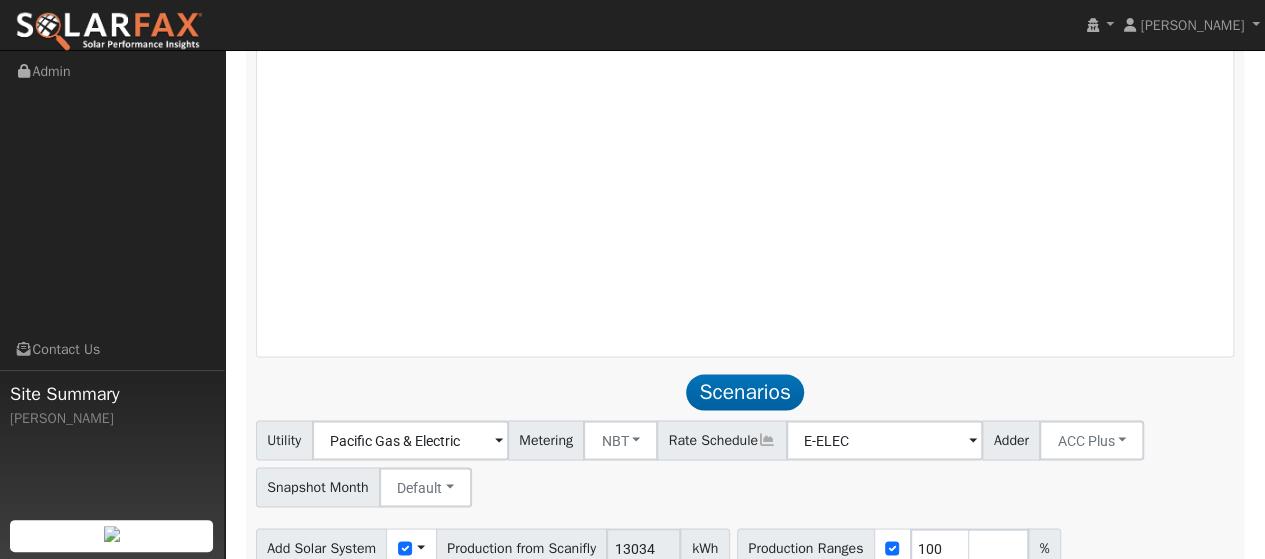 scroll, scrollTop: 1446, scrollLeft: 0, axis: vertical 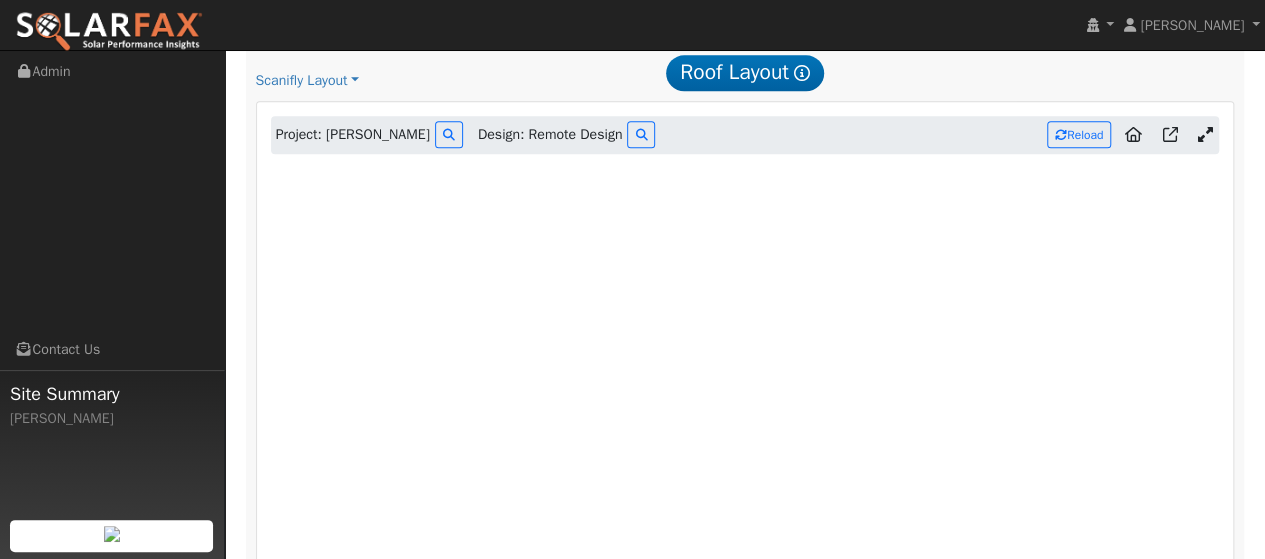 click at bounding box center [1204, 135] 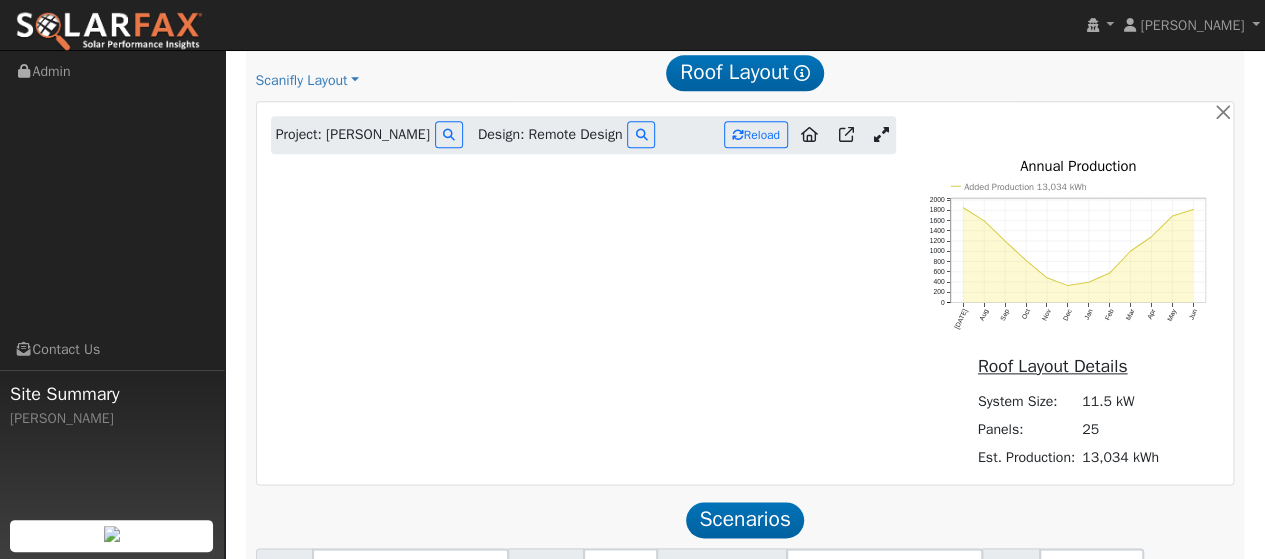 click at bounding box center (881, 135) 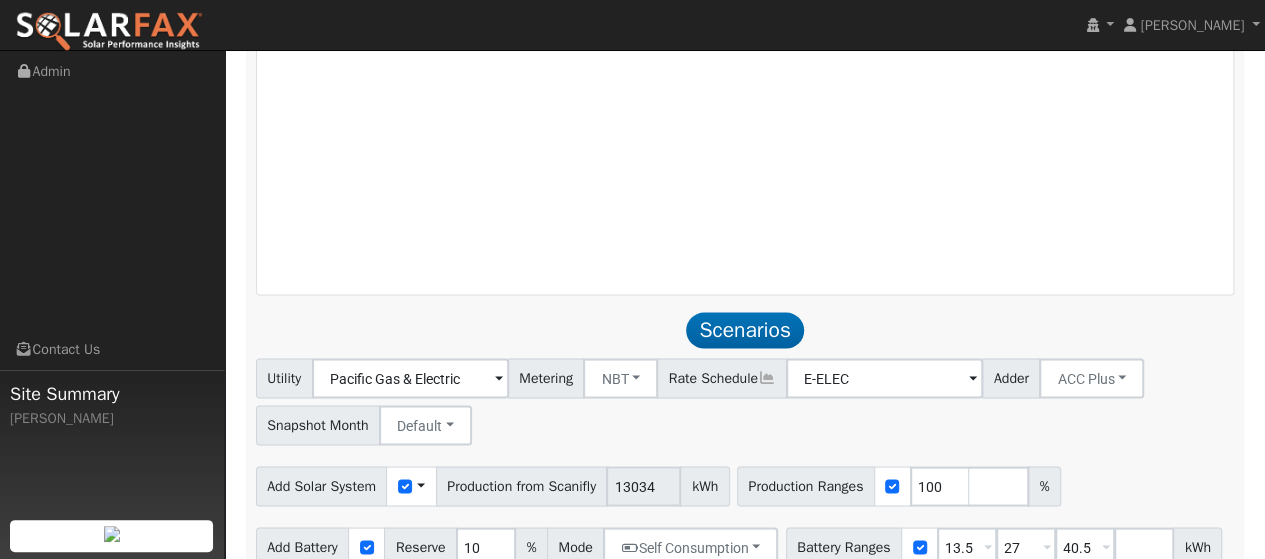 scroll, scrollTop: 1454, scrollLeft: 0, axis: vertical 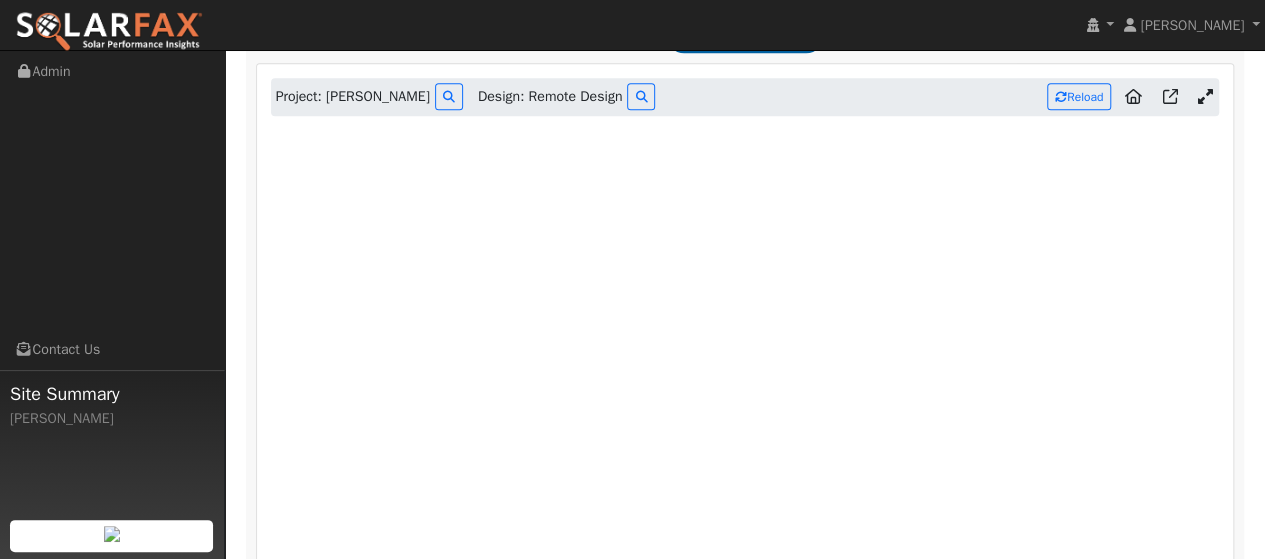 drag, startPoint x: 1262, startPoint y: 213, endPoint x: 1269, endPoint y: 195, distance: 19.313208 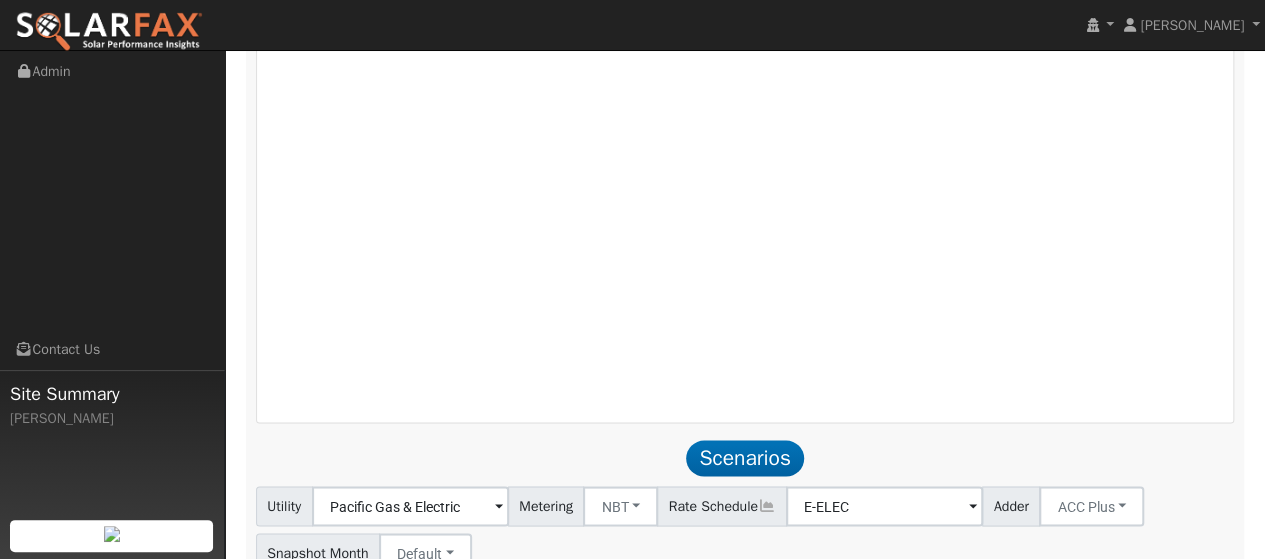 scroll, scrollTop: 1535, scrollLeft: 0, axis: vertical 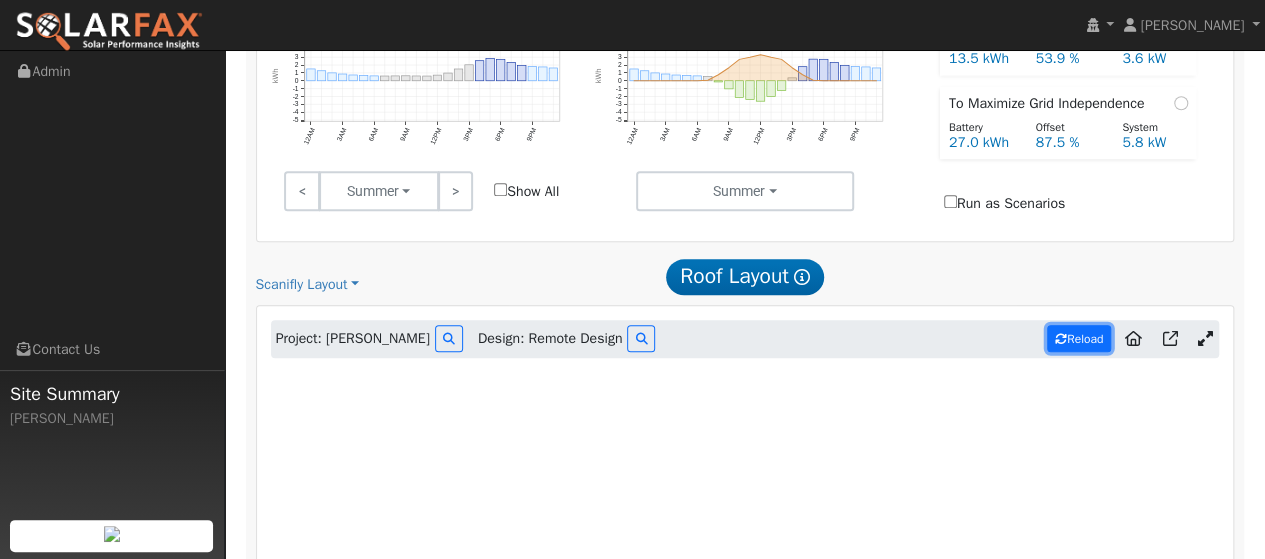 click on "Reload" at bounding box center (1079, 338) 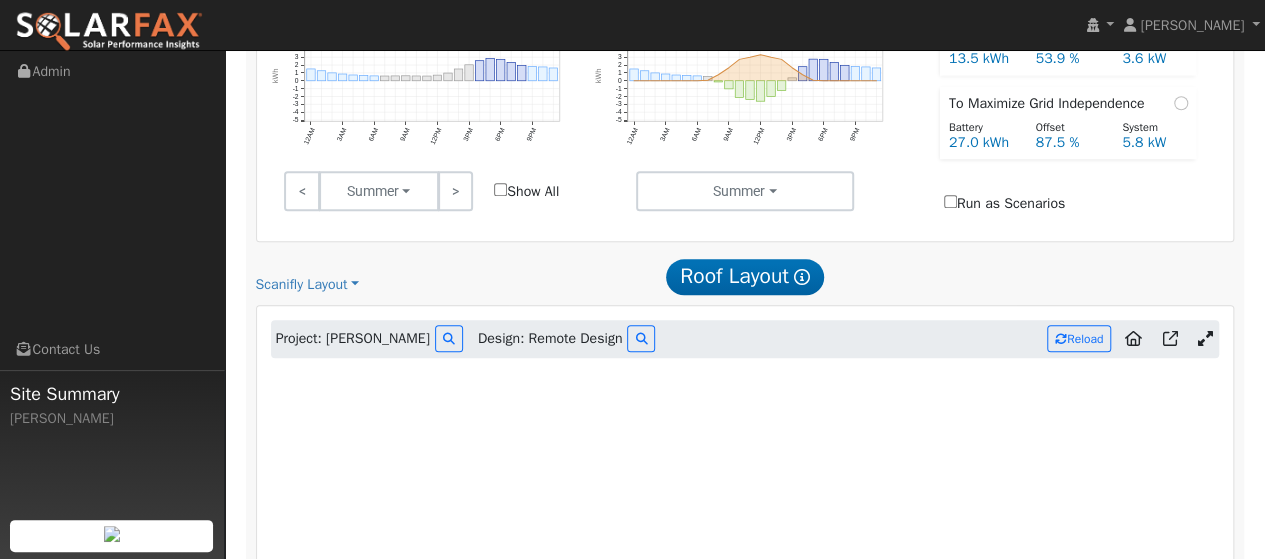 click at bounding box center (1204, 338) 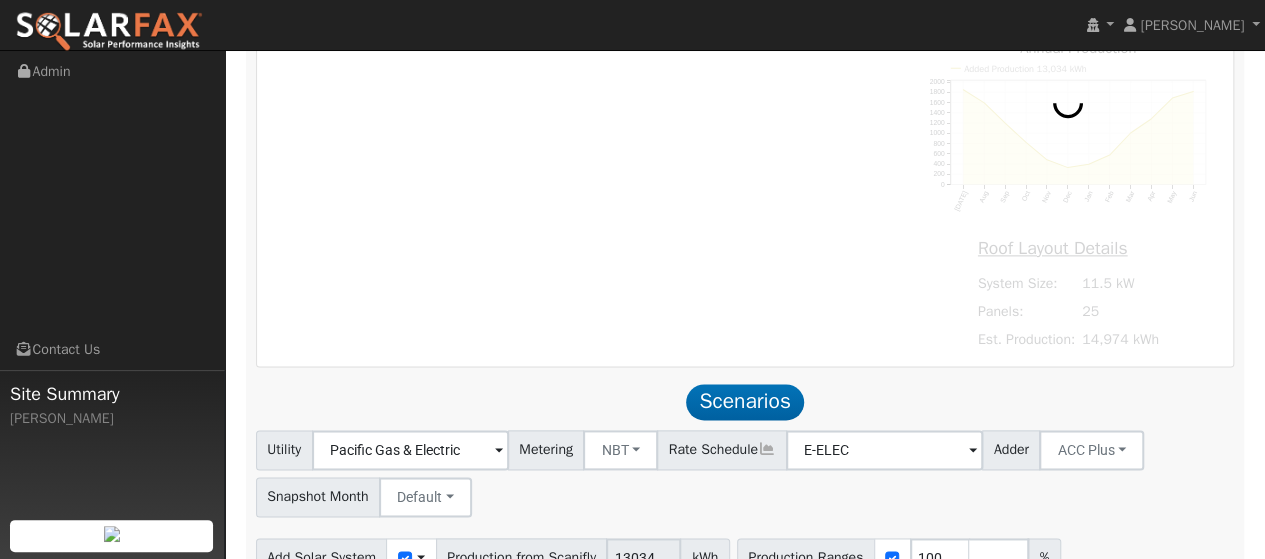 scroll, scrollTop: 1154, scrollLeft: 0, axis: vertical 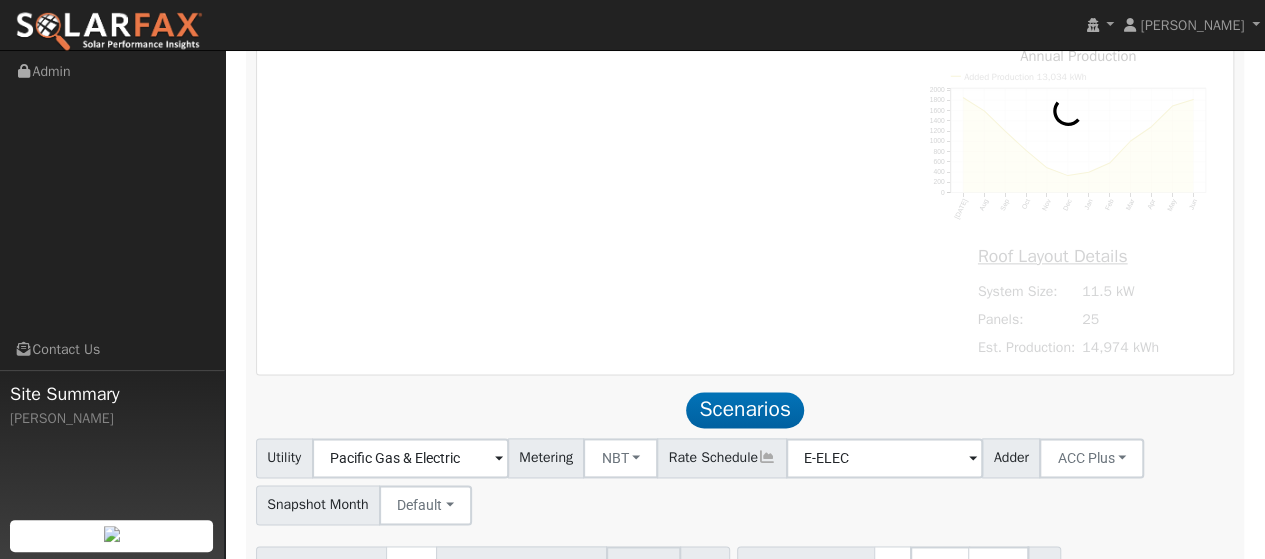 type on "14974" 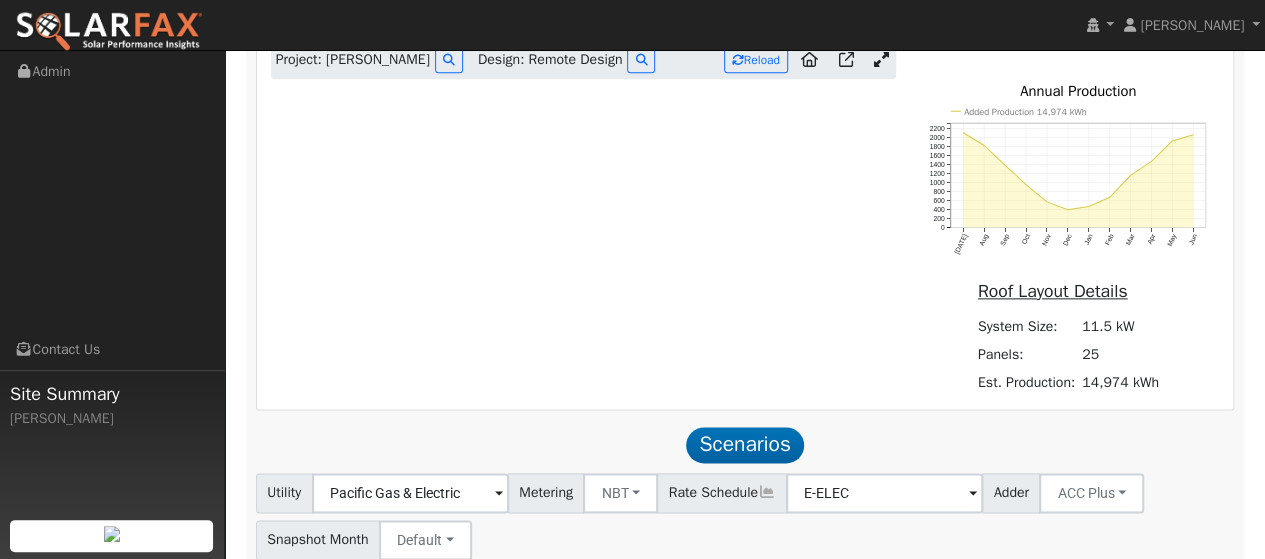 scroll, scrollTop: 1132, scrollLeft: 0, axis: vertical 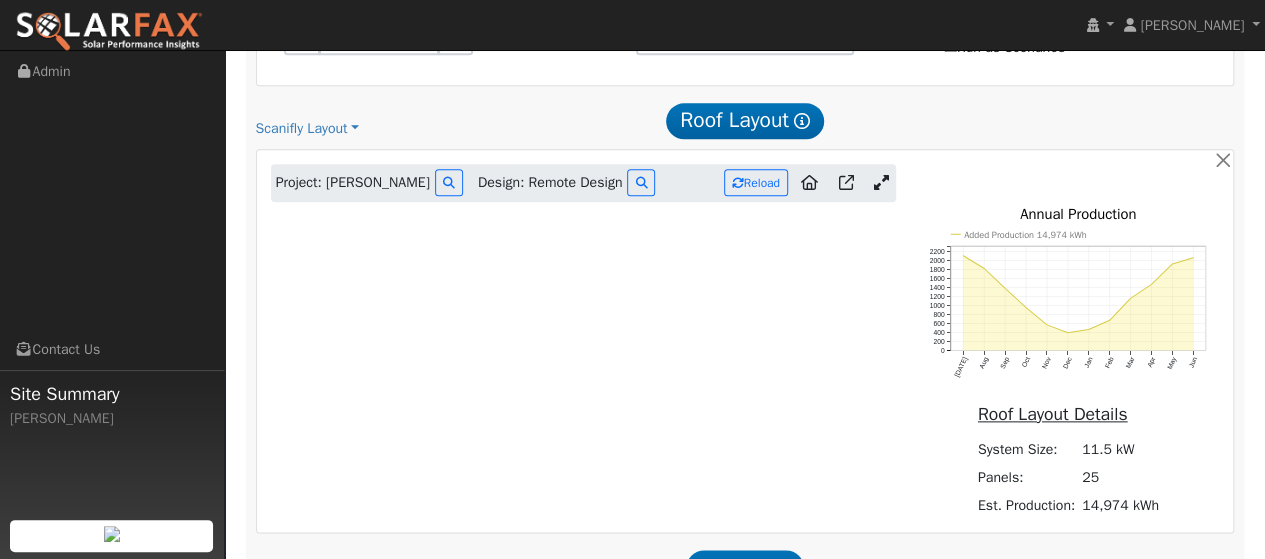 click at bounding box center [881, 182] 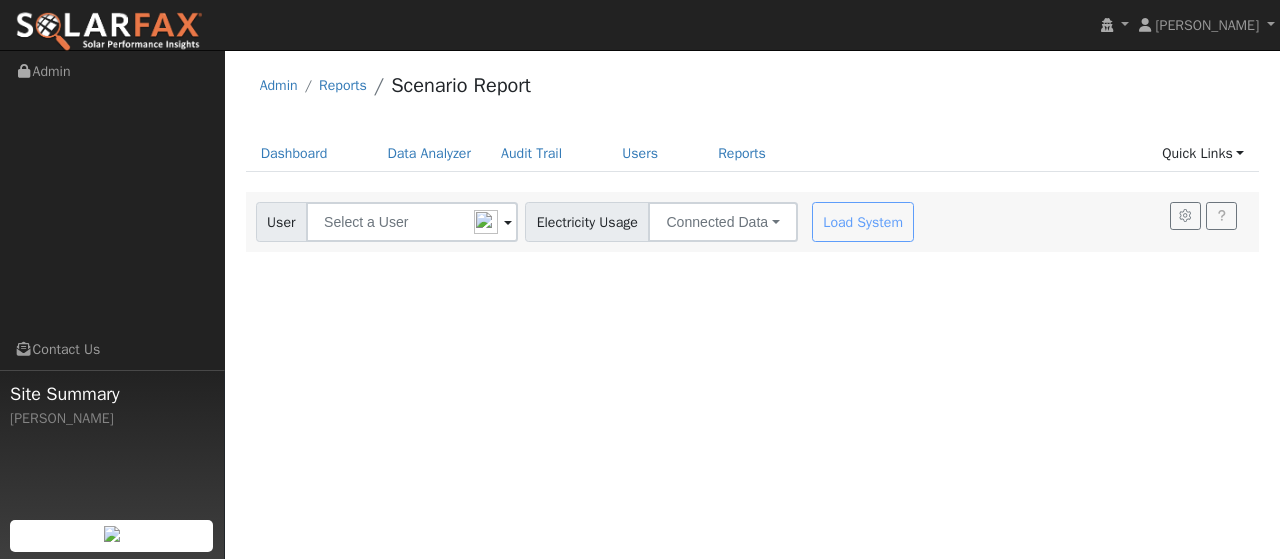 scroll, scrollTop: 0, scrollLeft: 0, axis: both 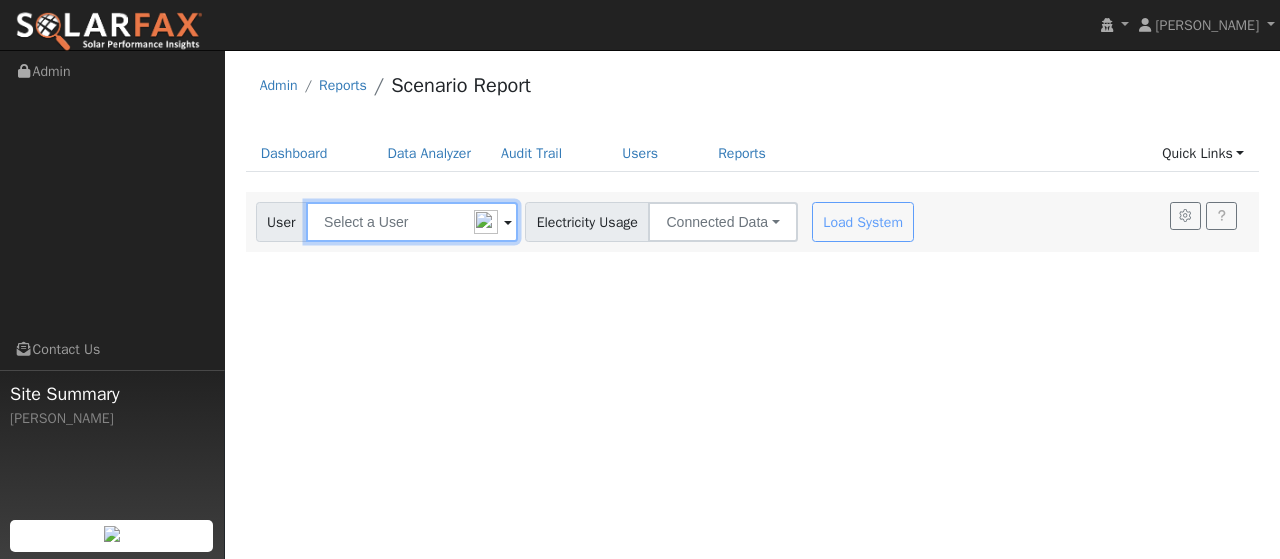 click at bounding box center (412, 222) 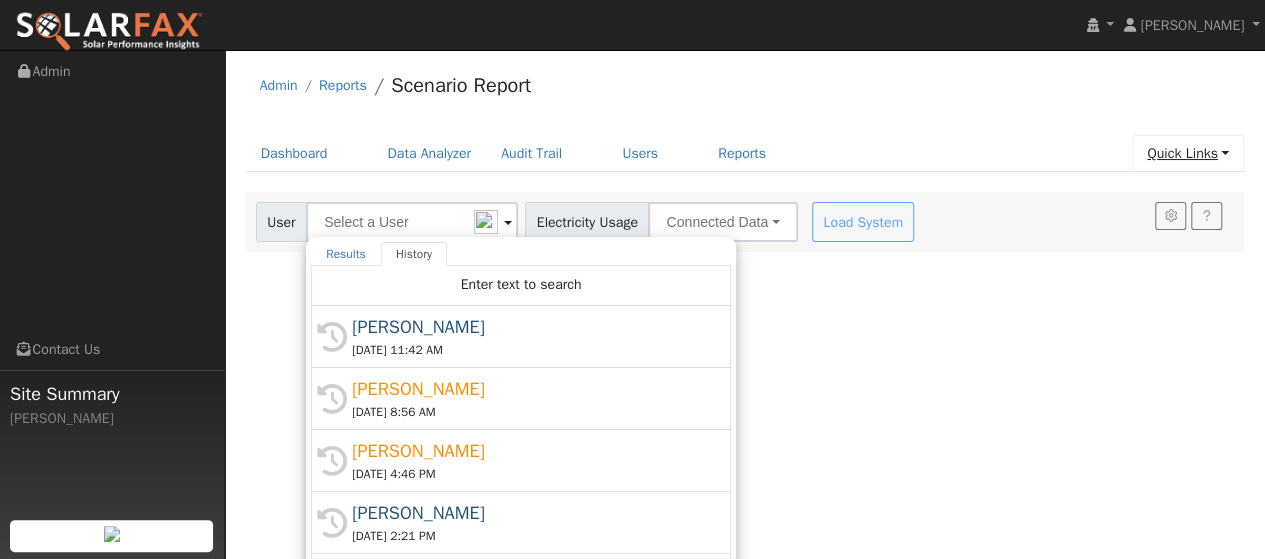 click on "Quick Links" at bounding box center (1188, 153) 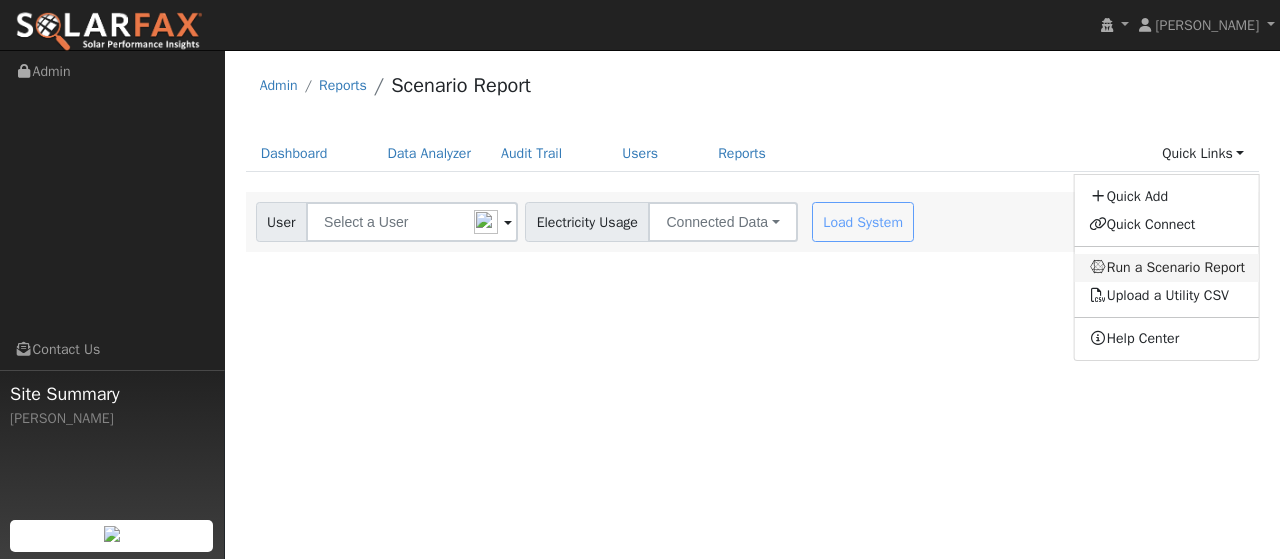 click on "Run a Scenario Report" at bounding box center [1167, 268] 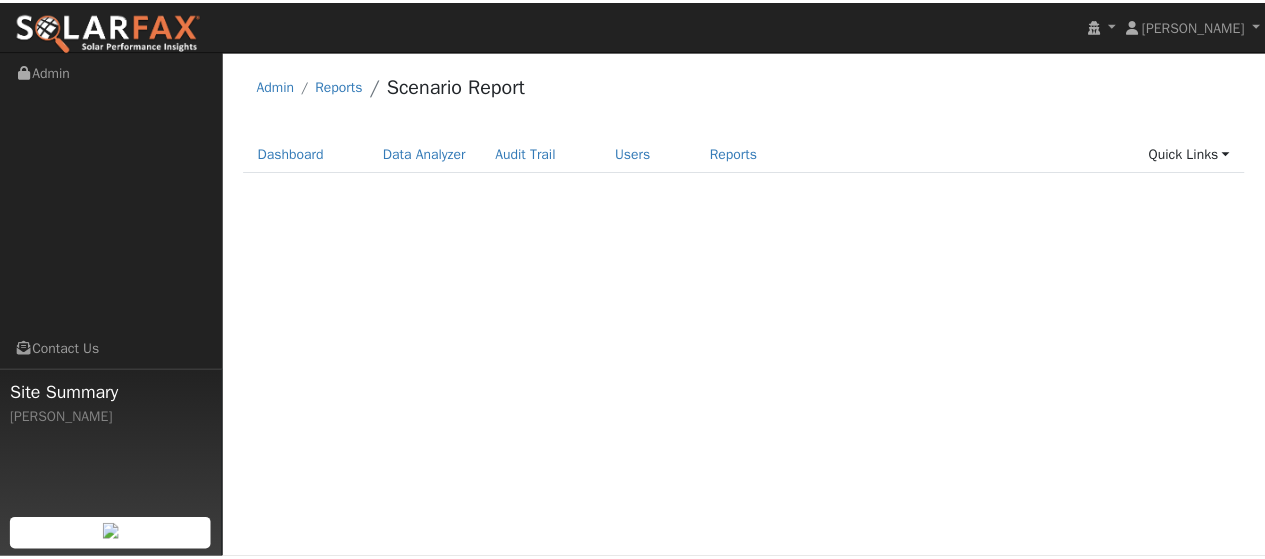 scroll, scrollTop: 0, scrollLeft: 0, axis: both 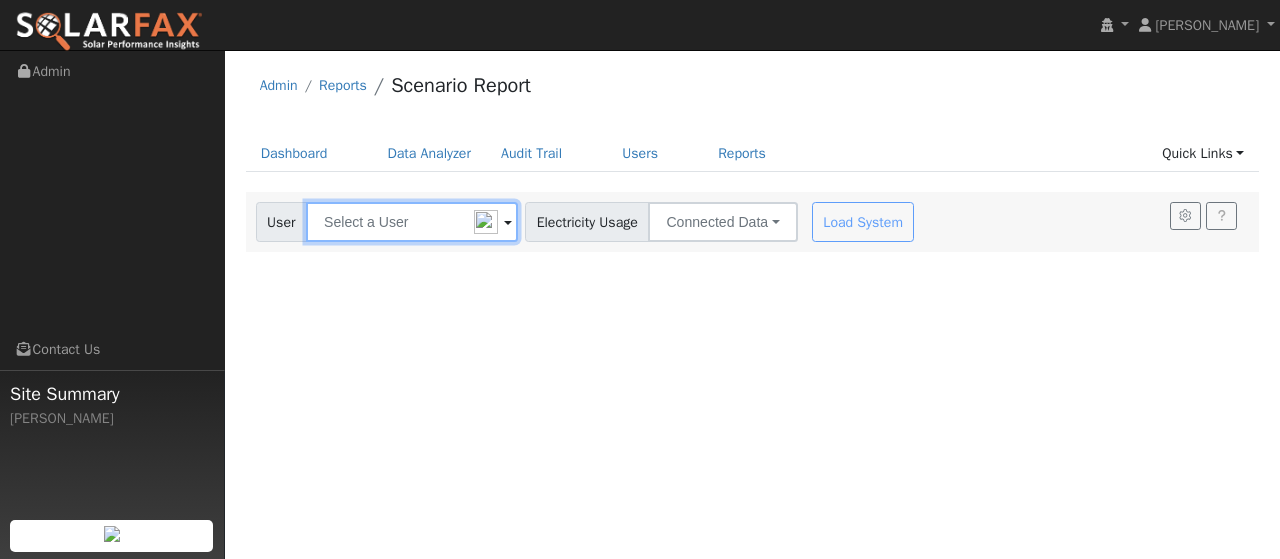click at bounding box center (412, 222) 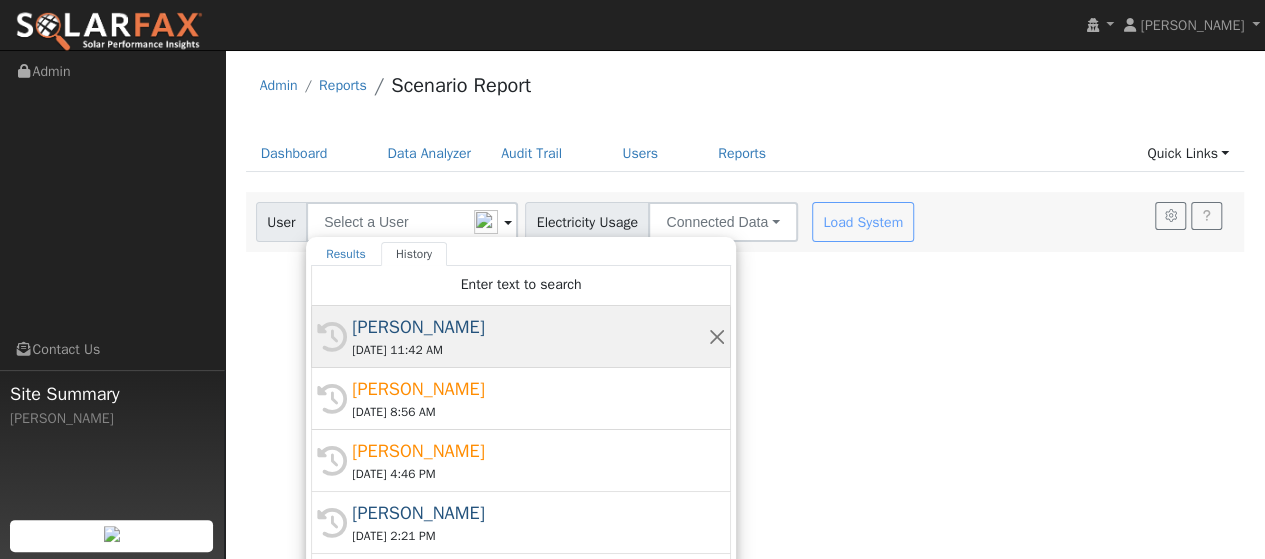 click on "[PERSON_NAME]" at bounding box center (530, 327) 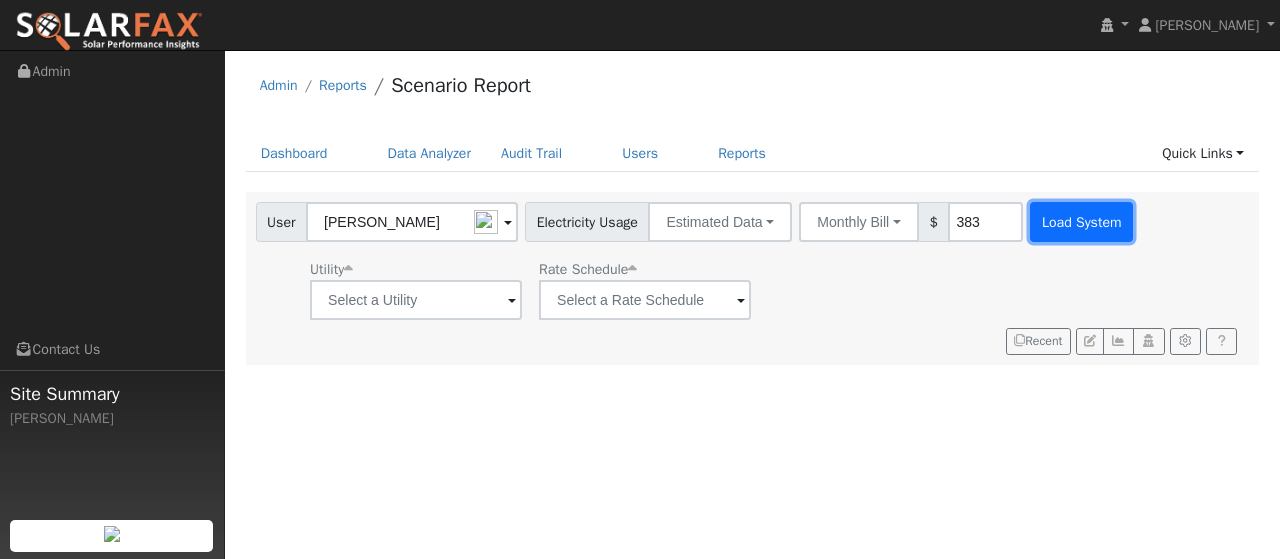 click on "Load System" at bounding box center [1081, 222] 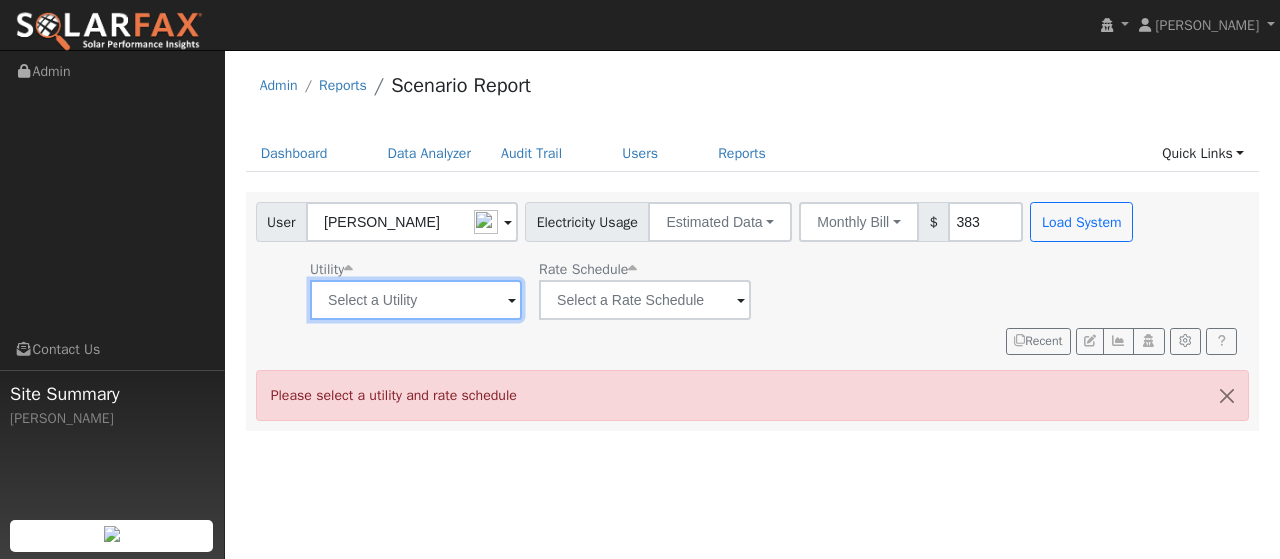 click at bounding box center [416, 300] 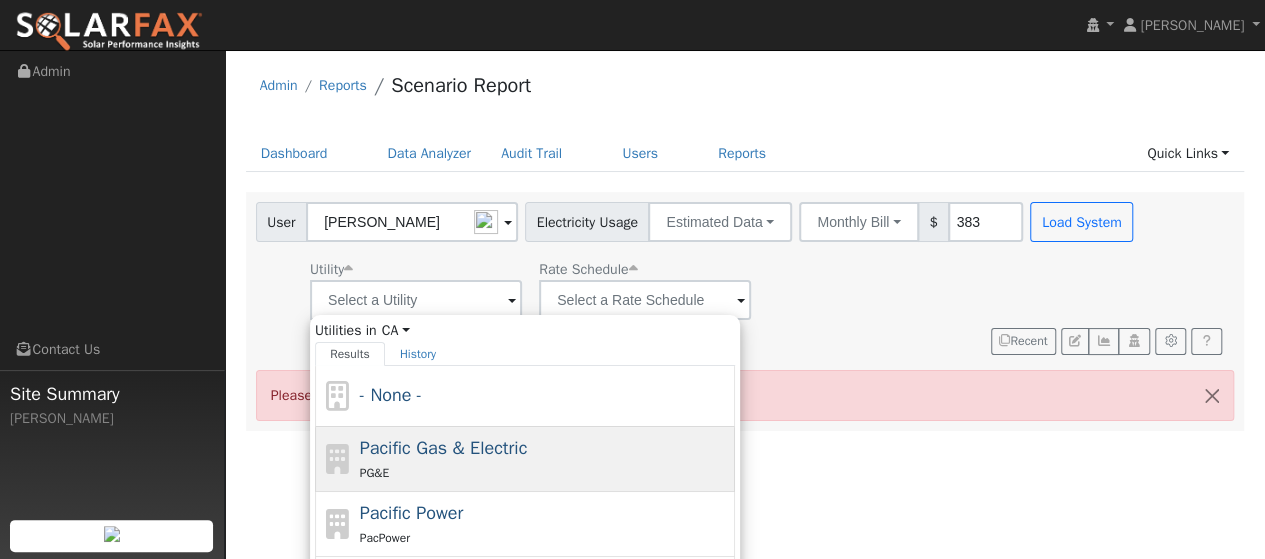 click on "Pacific Gas & Electric" at bounding box center [444, 448] 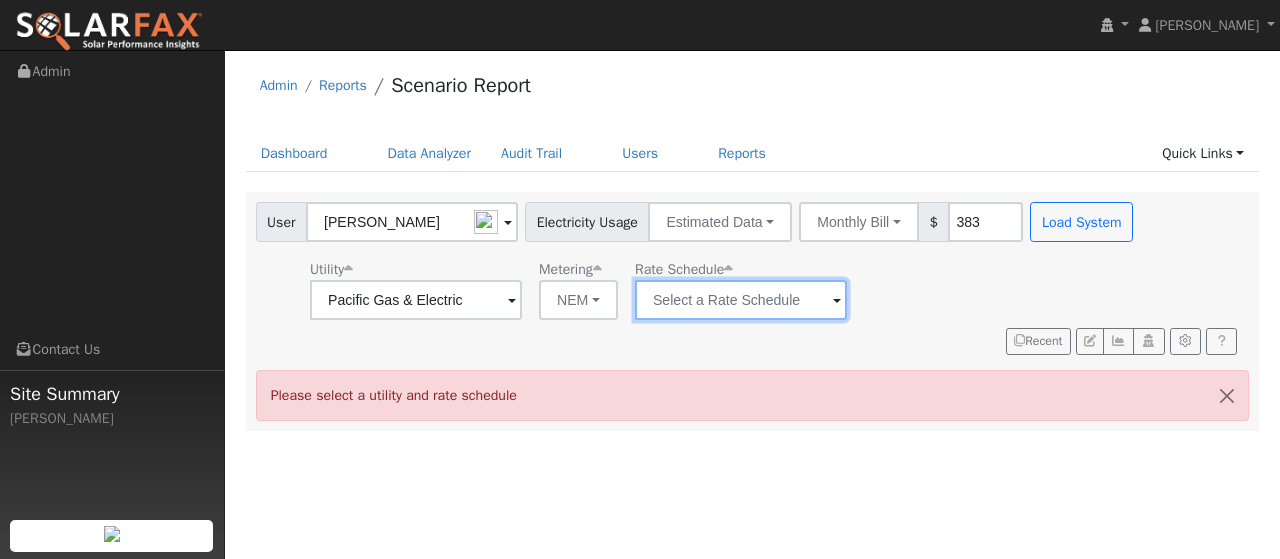 click at bounding box center [416, 300] 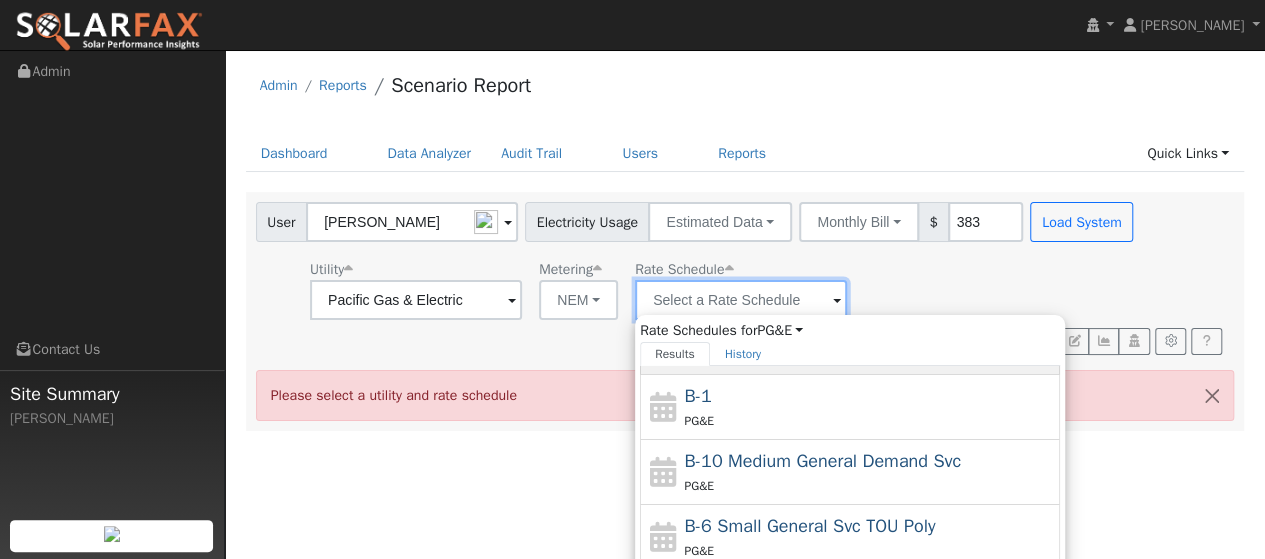 scroll, scrollTop: 214, scrollLeft: 0, axis: vertical 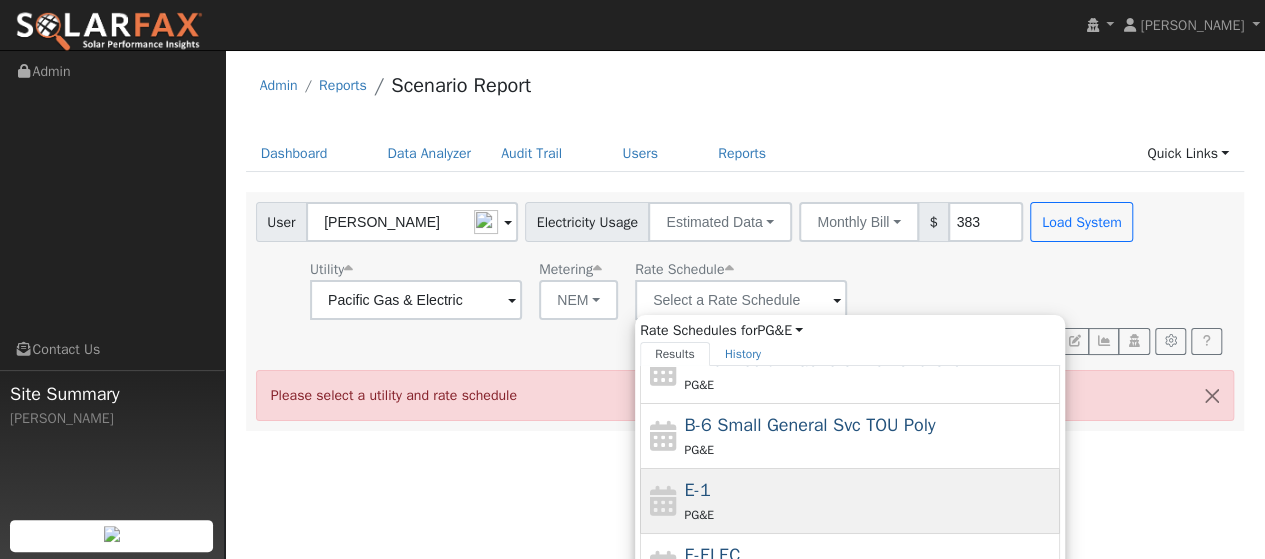 click on "PG&E" at bounding box center [870, 514] 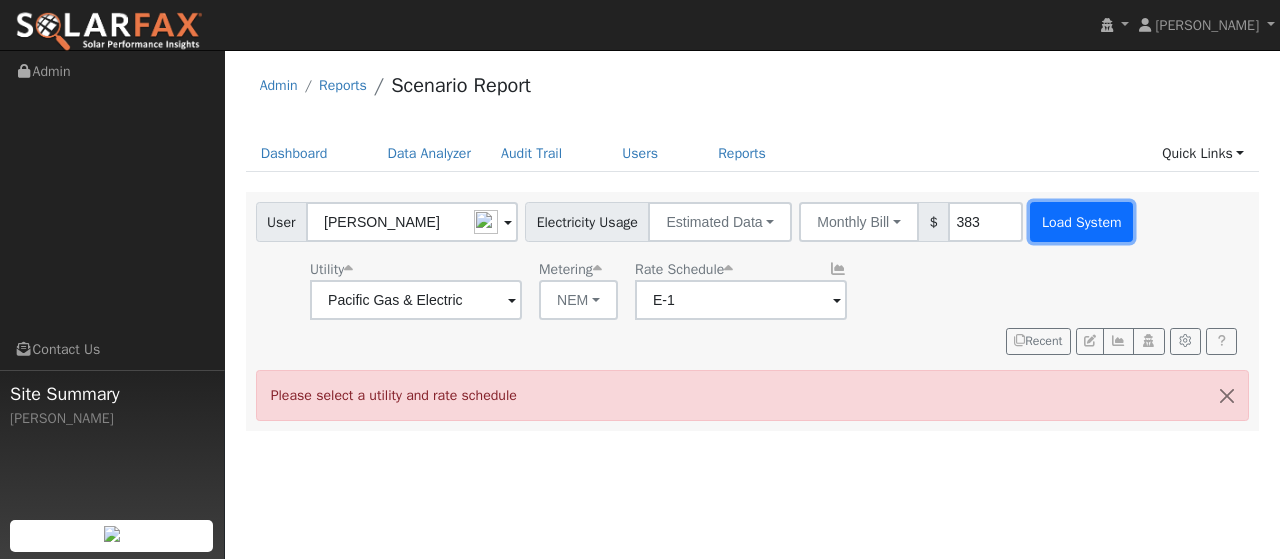 click on "Load System" at bounding box center (1081, 222) 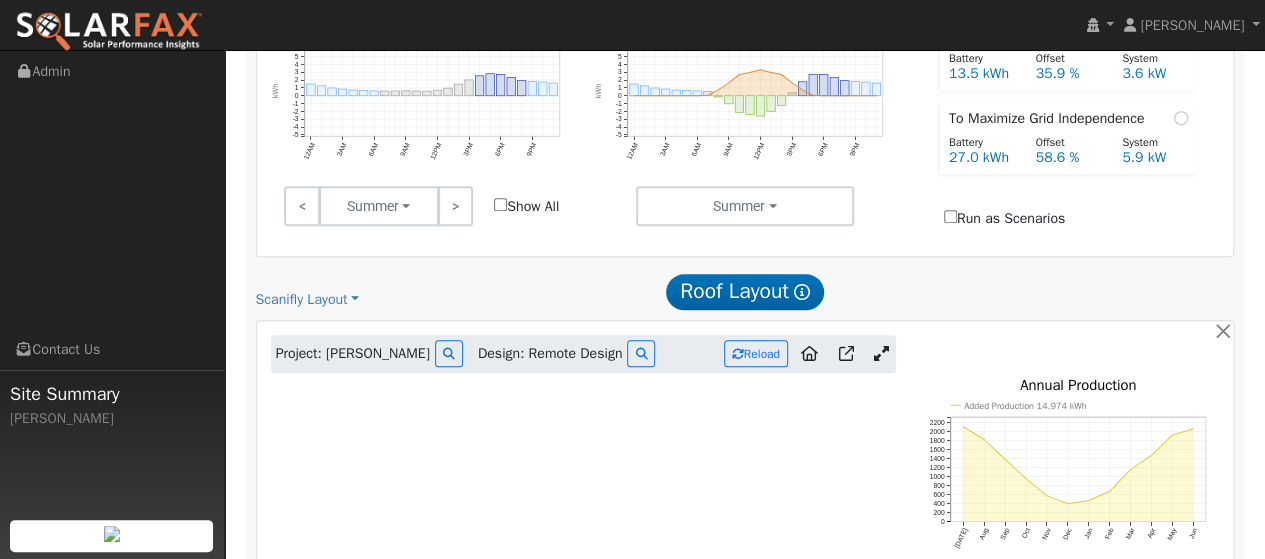 scroll, scrollTop: 982, scrollLeft: 0, axis: vertical 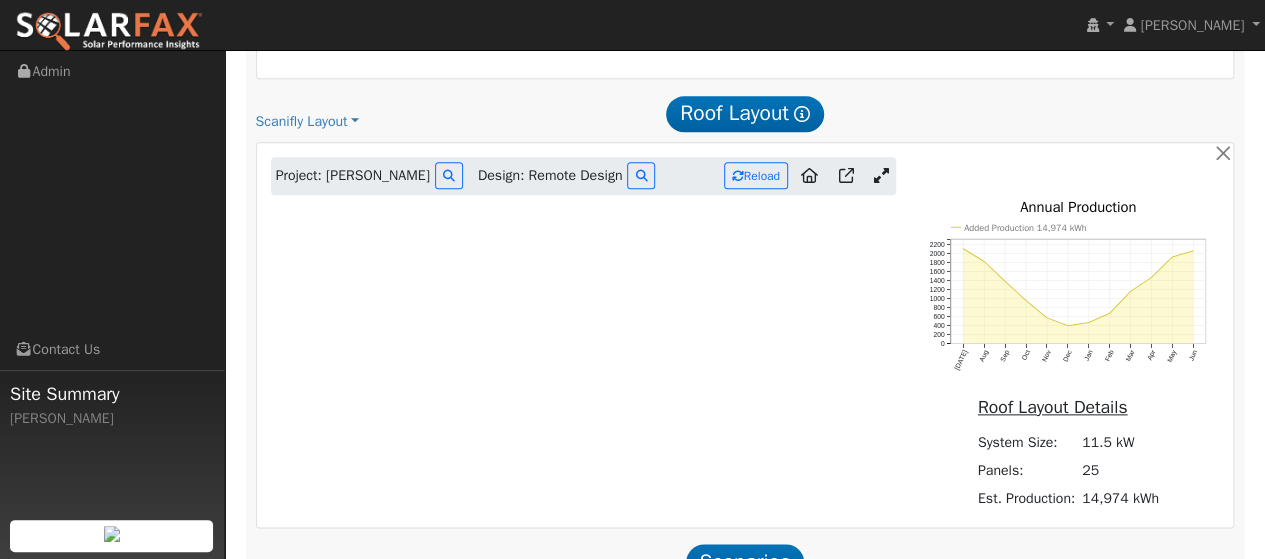 click at bounding box center [881, 175] 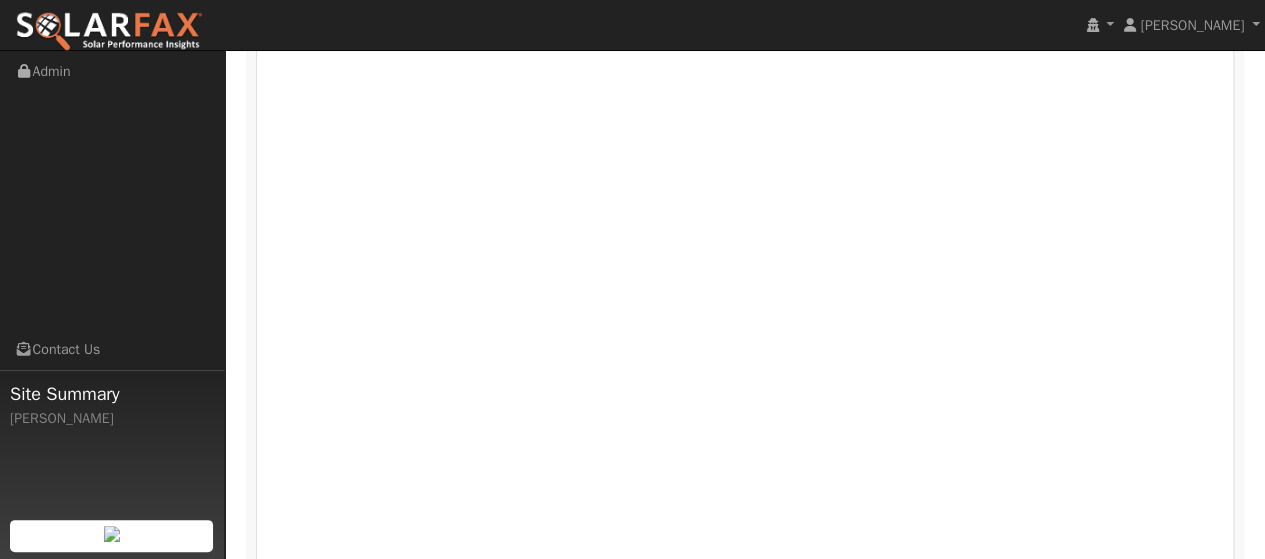 scroll, scrollTop: 1251, scrollLeft: 0, axis: vertical 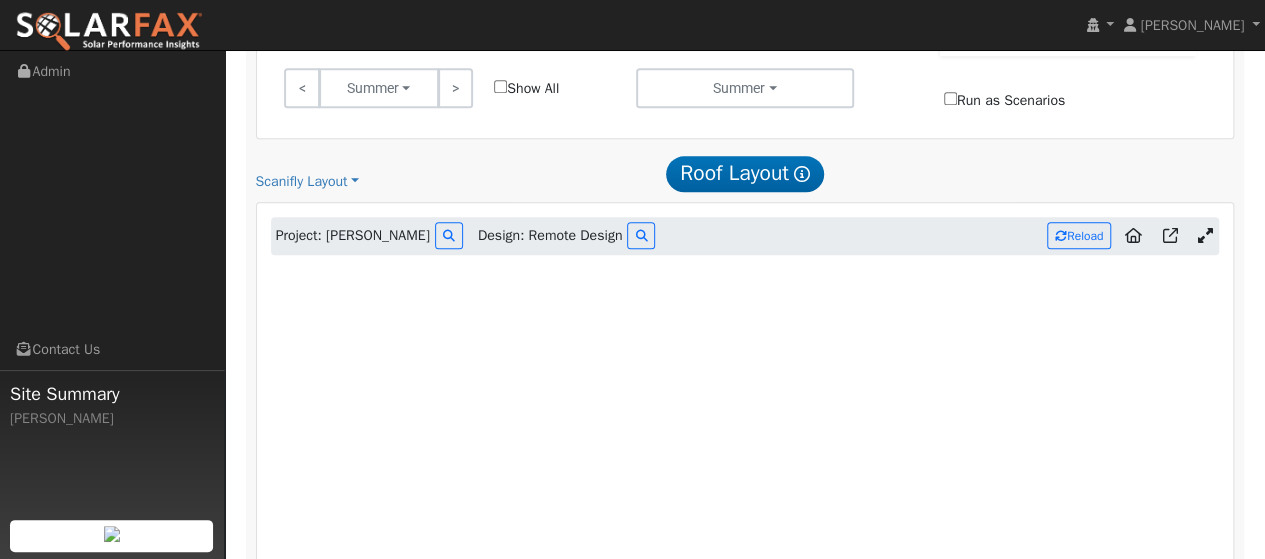 click at bounding box center [1204, 235] 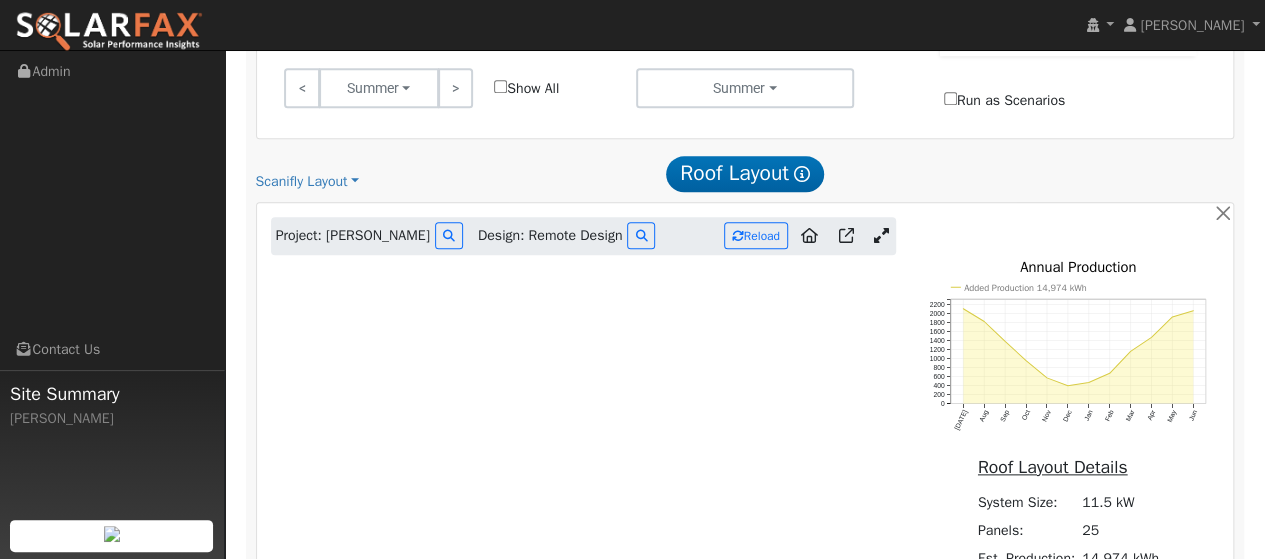 click at bounding box center [881, 235] 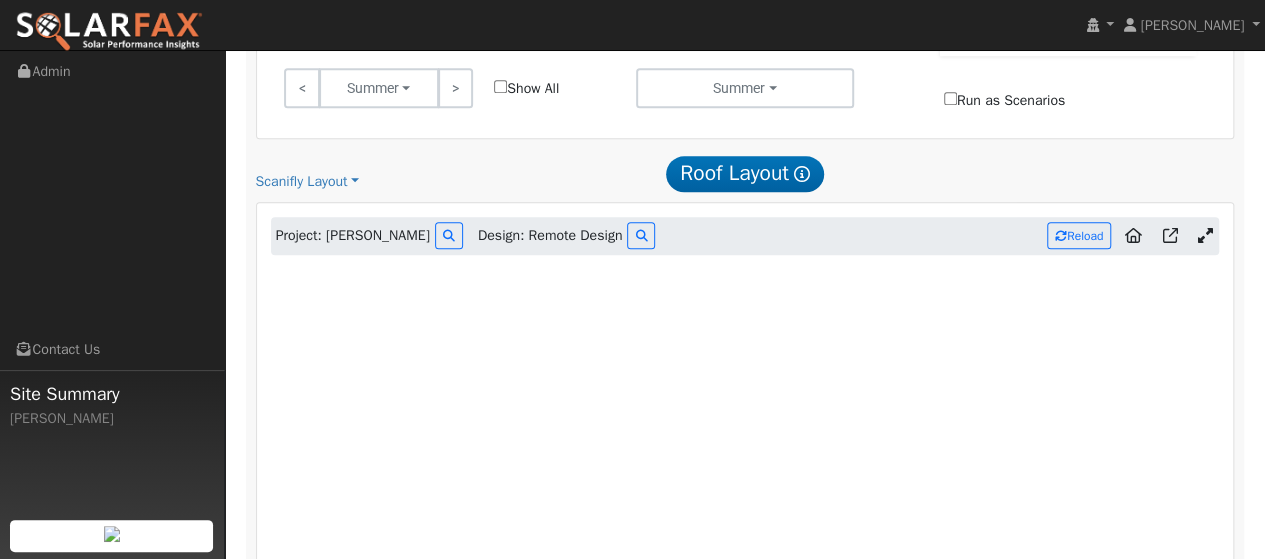 click at bounding box center [1204, 236] 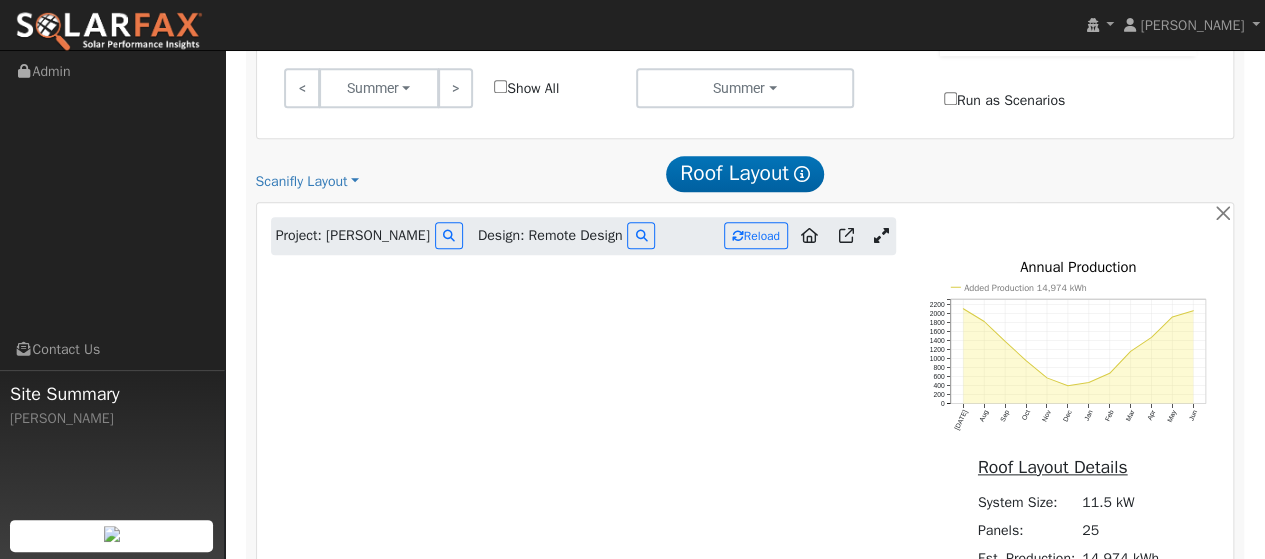 click at bounding box center [881, 235] 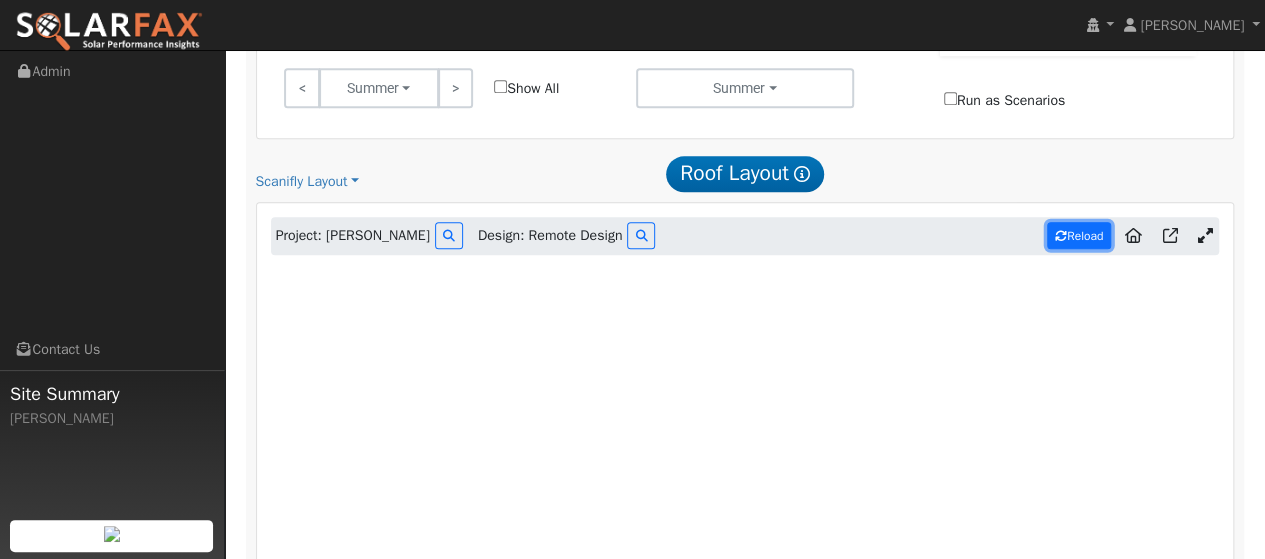 click on "Reload" at bounding box center (1079, 235) 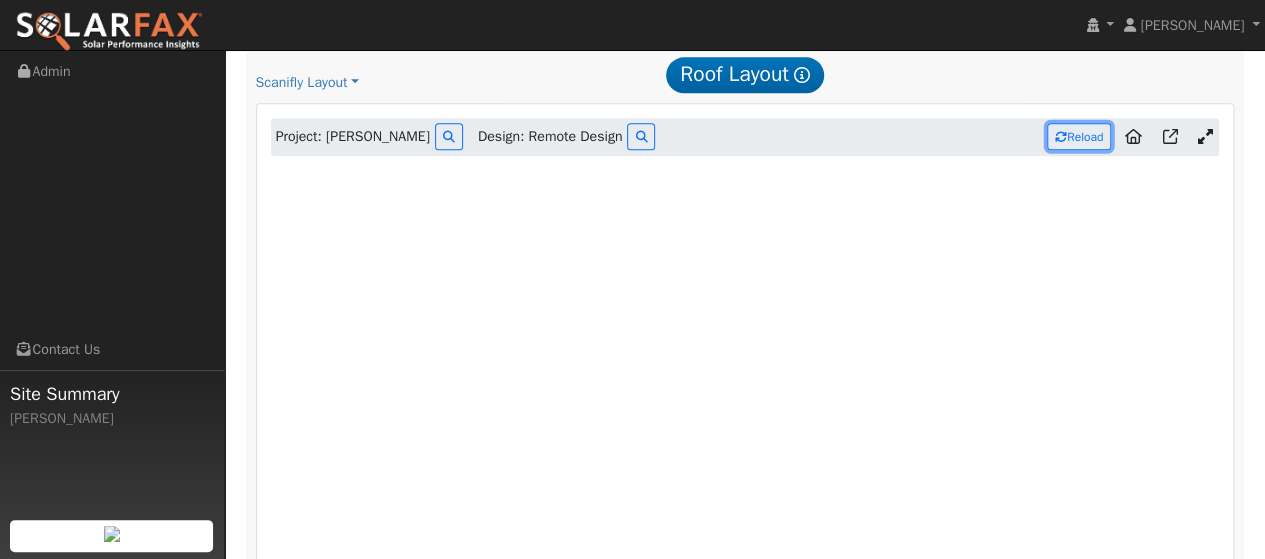 scroll, scrollTop: 1013, scrollLeft: 0, axis: vertical 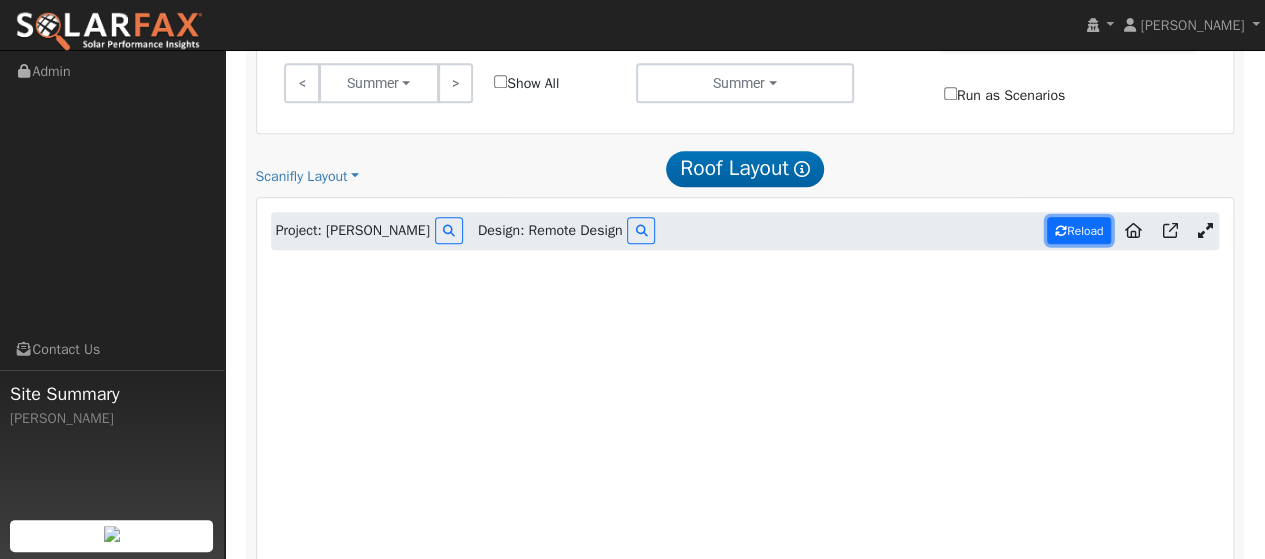 click on "Reload" at bounding box center [1079, 230] 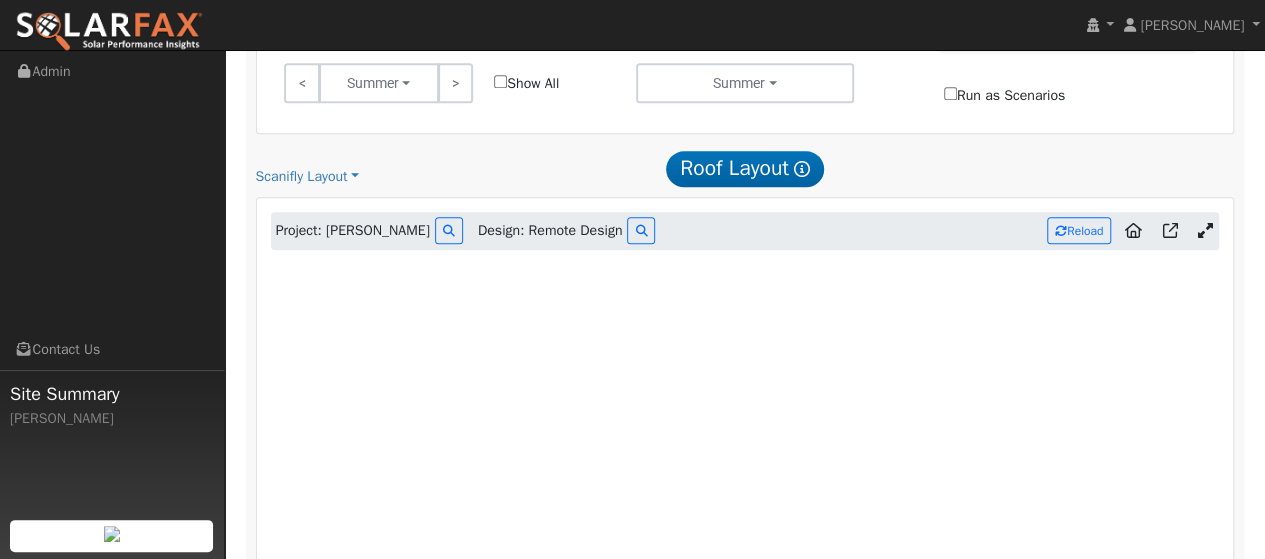 click at bounding box center (1204, 230) 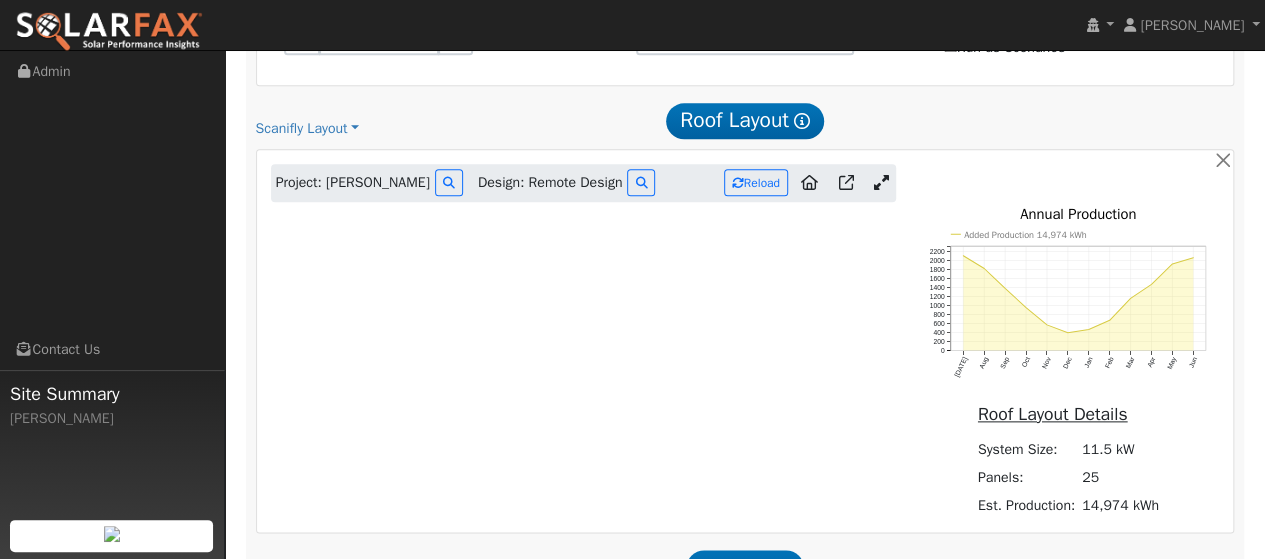 scroll, scrollTop: 1058, scrollLeft: 0, axis: vertical 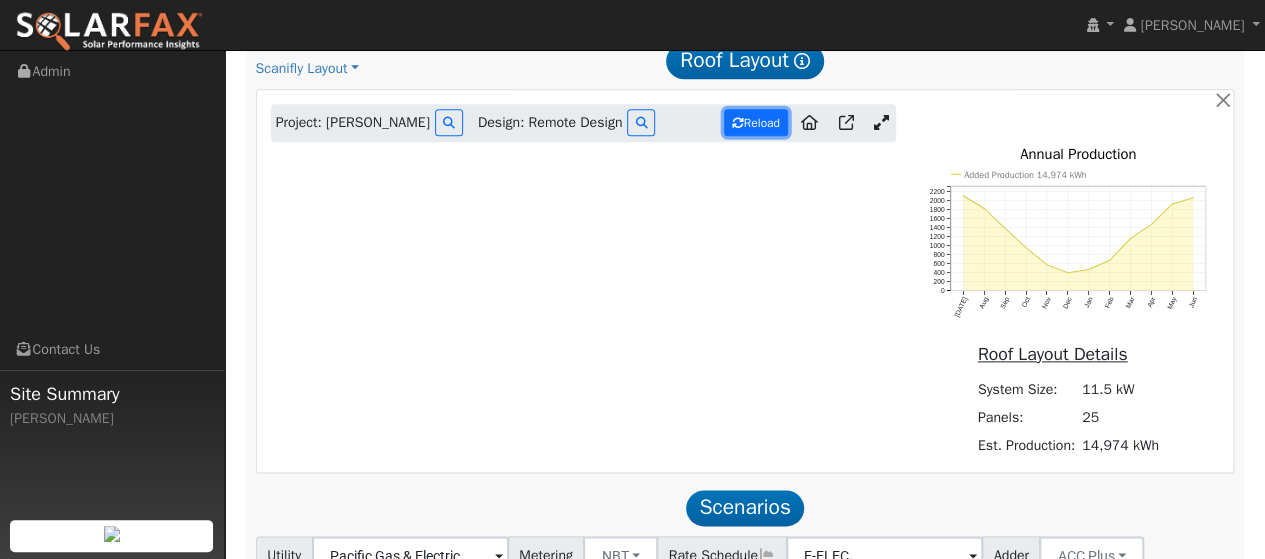 click on "Reload" at bounding box center (756, 122) 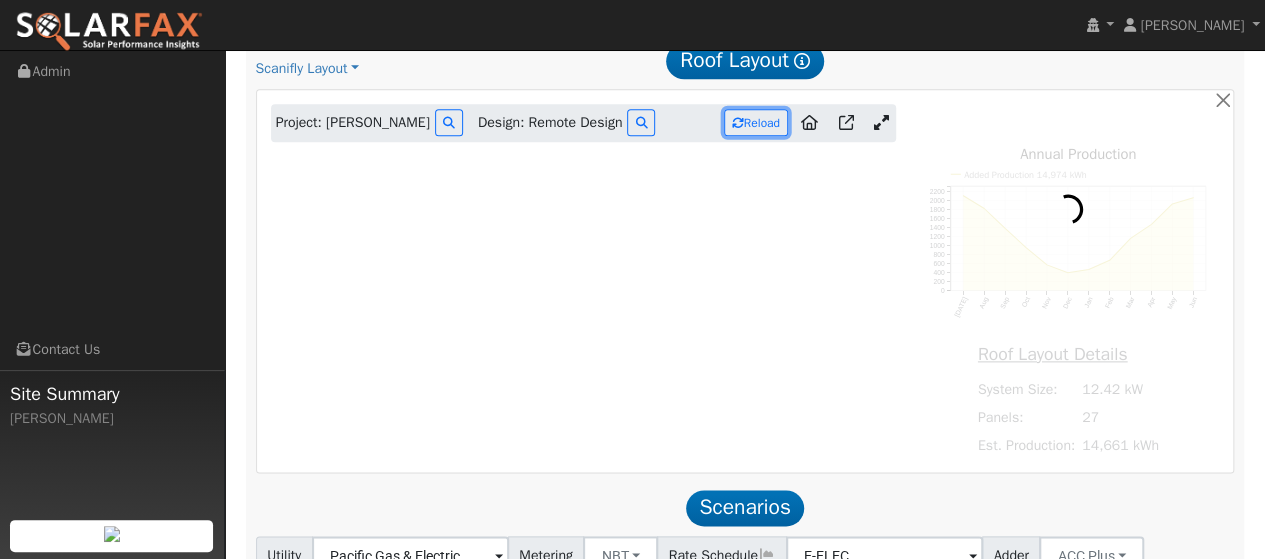 type on "14661" 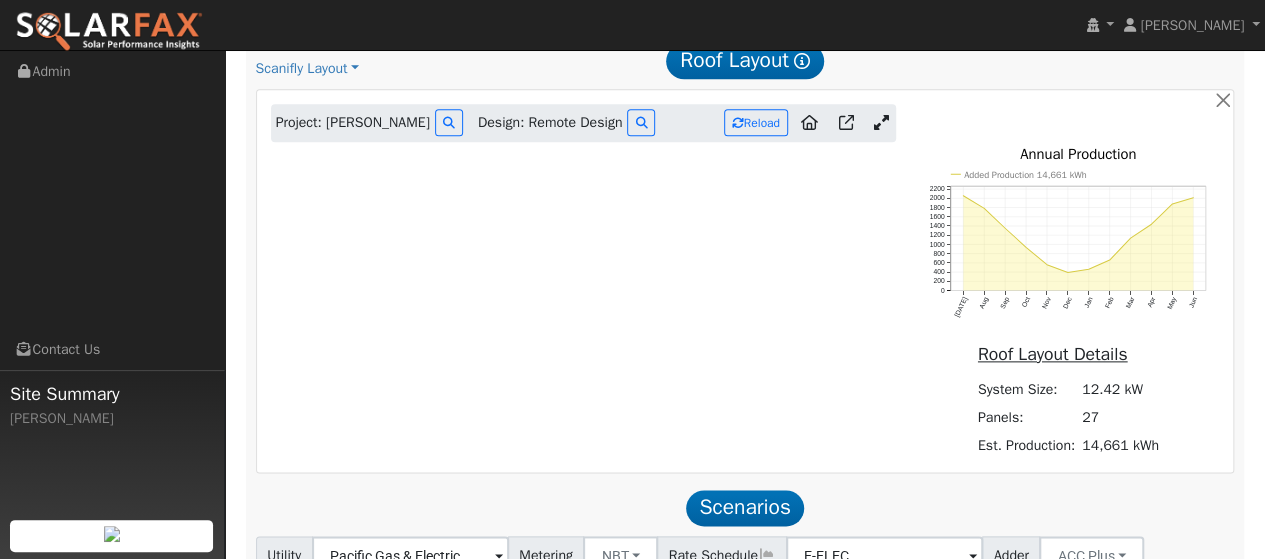 click at bounding box center (881, 122) 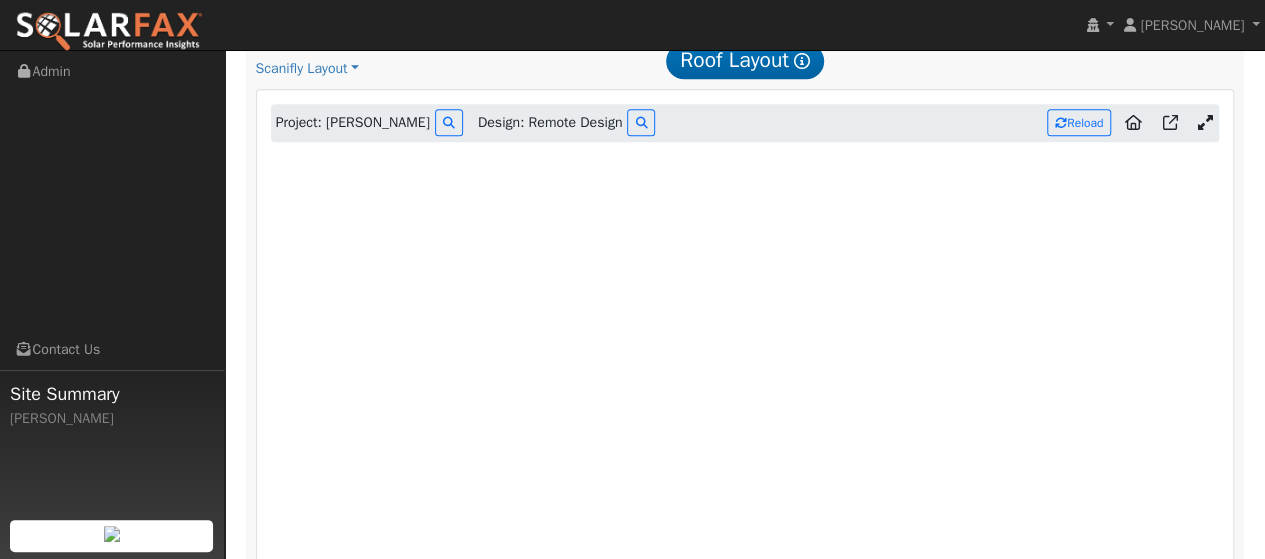 scroll, scrollTop: 1055, scrollLeft: 0, axis: vertical 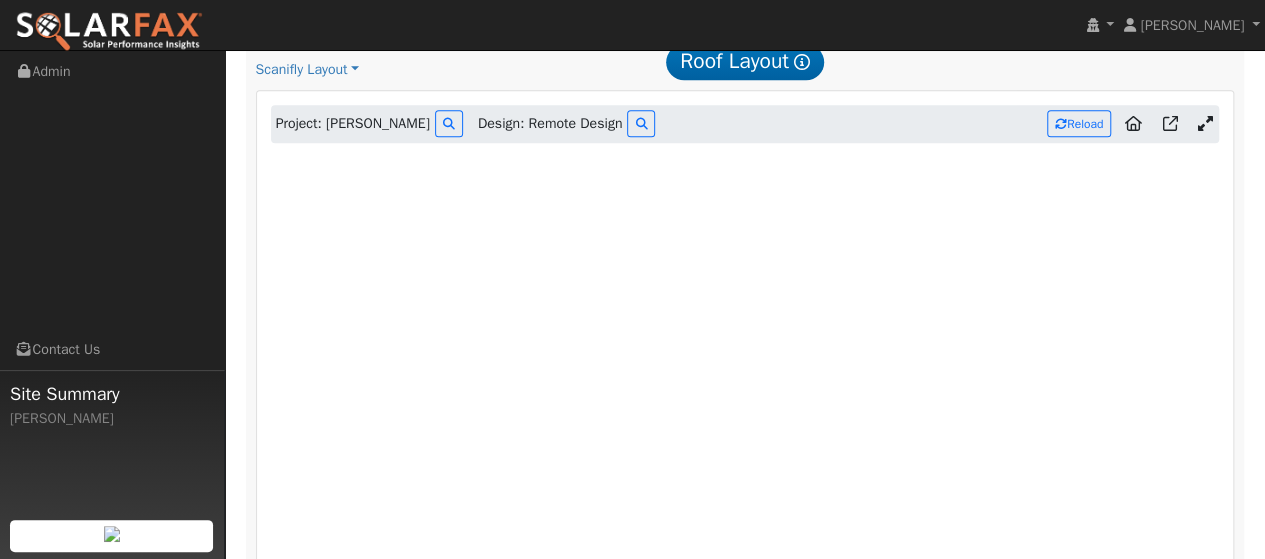 click at bounding box center (1204, 123) 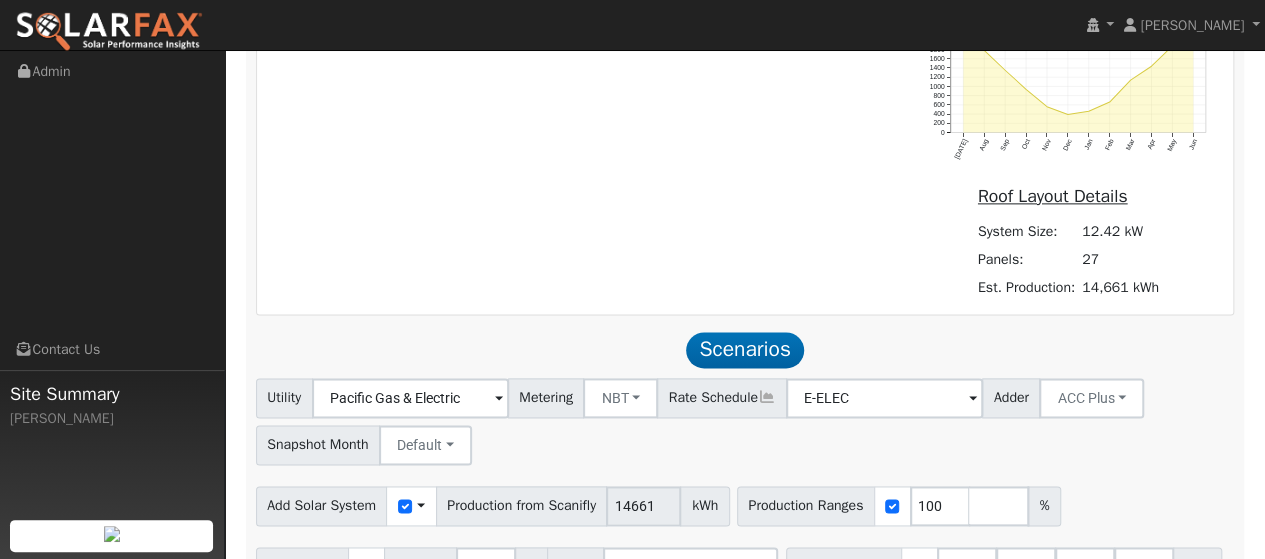 scroll, scrollTop: 1303, scrollLeft: 0, axis: vertical 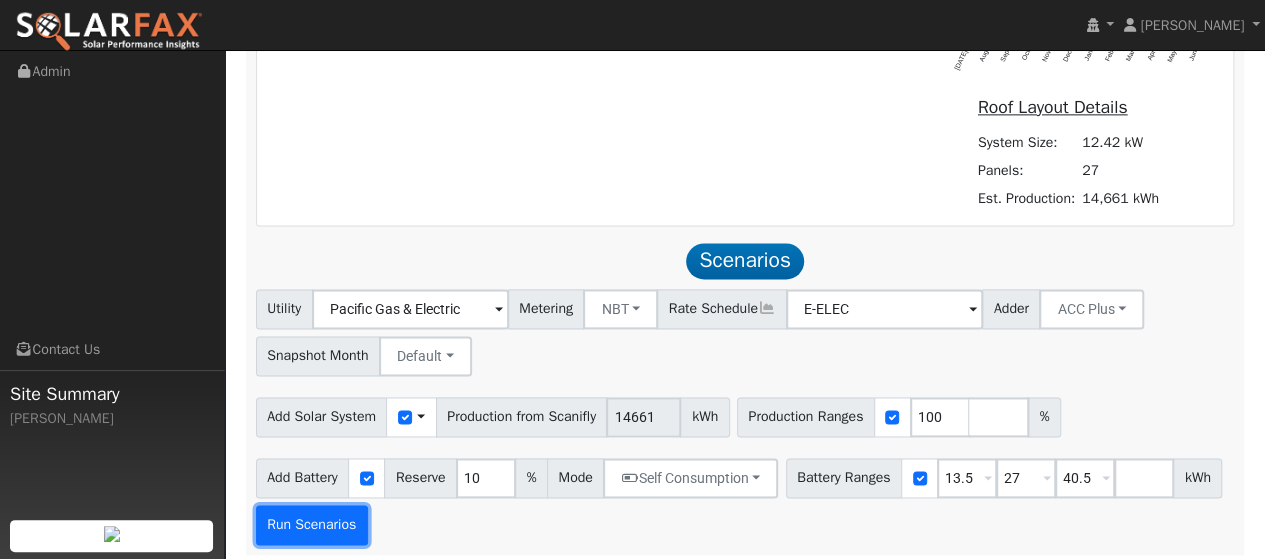 click on "Run Scenarios" at bounding box center [312, 525] 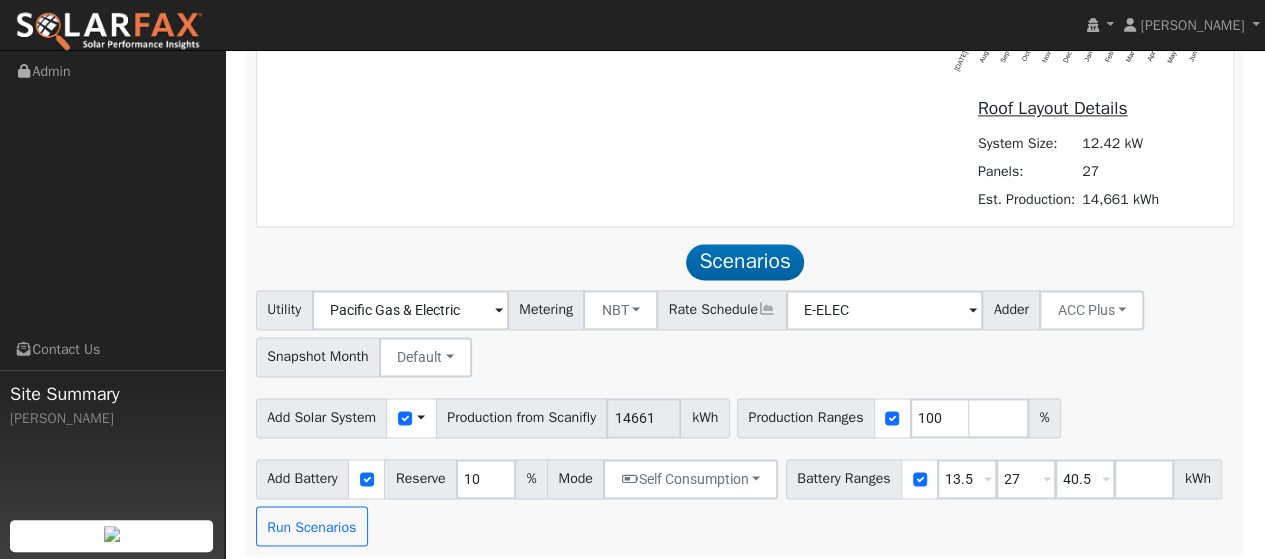 scroll, scrollTop: 1369, scrollLeft: 0, axis: vertical 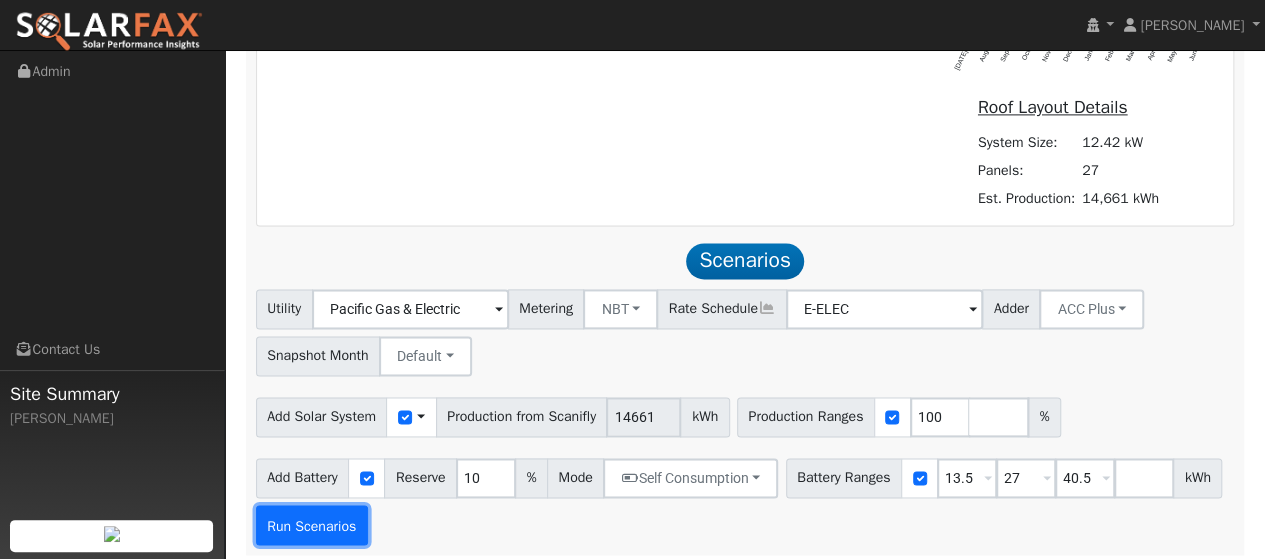 click on "Run Scenarios" at bounding box center (312, 525) 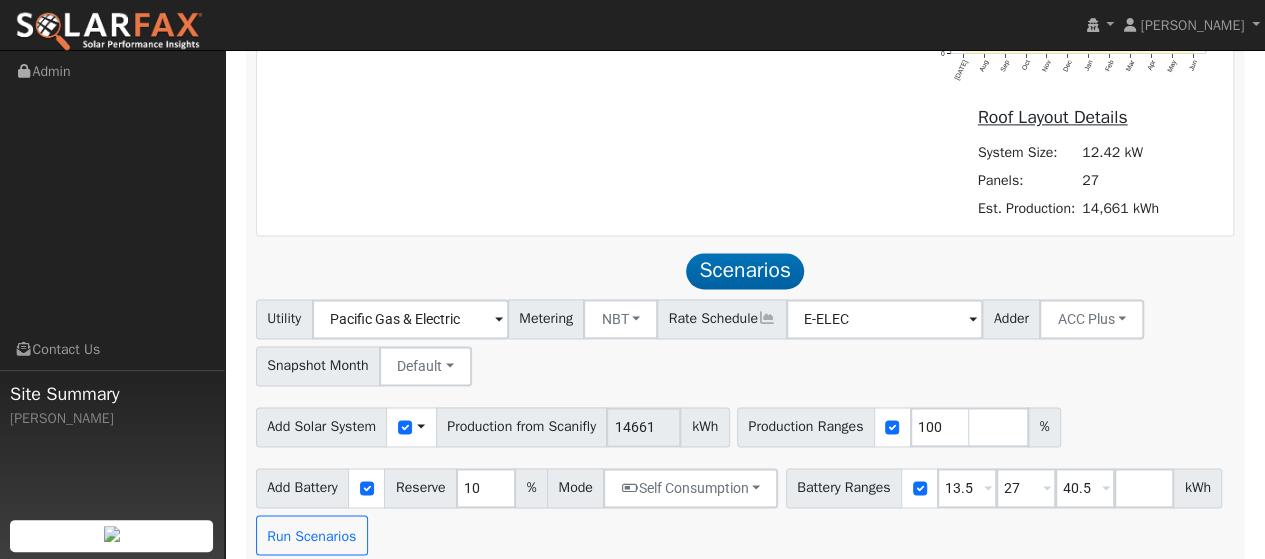scroll, scrollTop: 1369, scrollLeft: 0, axis: vertical 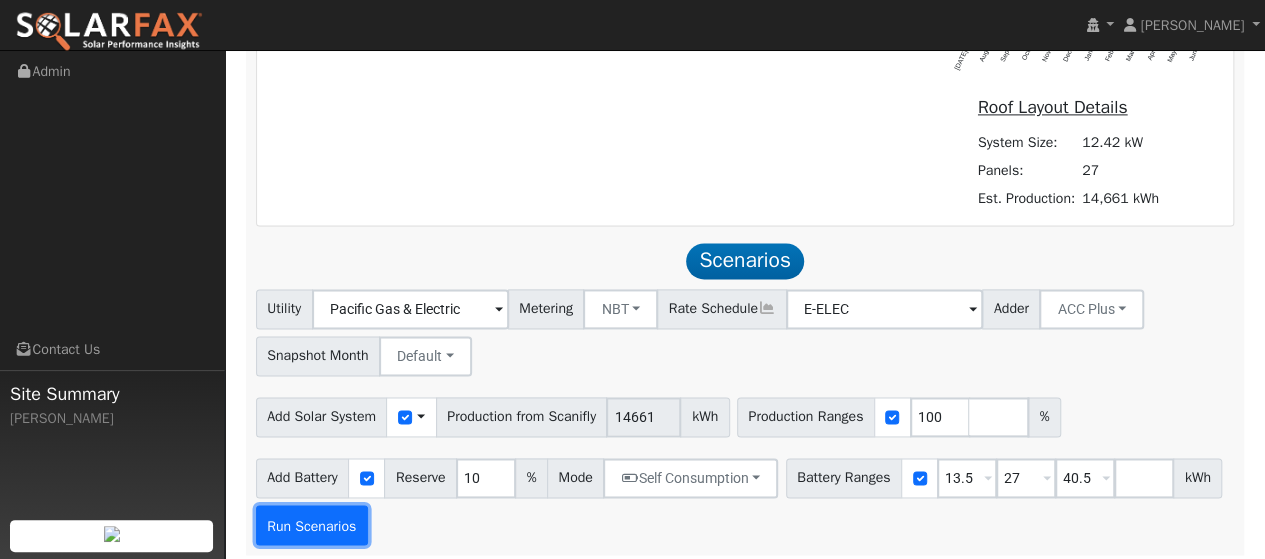click on "Run Scenarios" at bounding box center [312, 525] 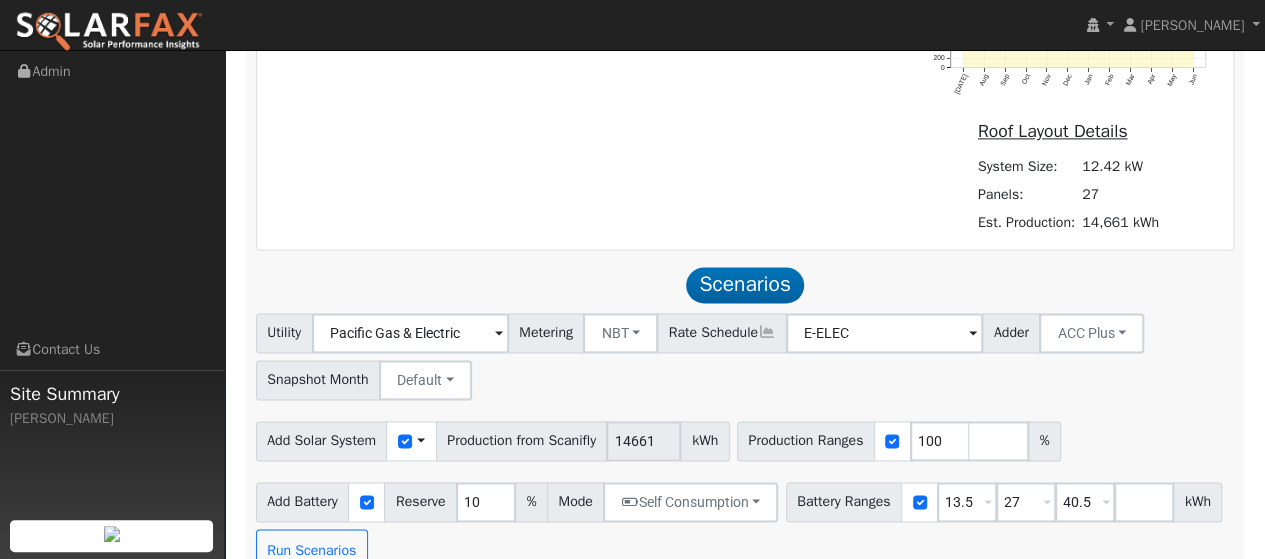 scroll, scrollTop: 1369, scrollLeft: 0, axis: vertical 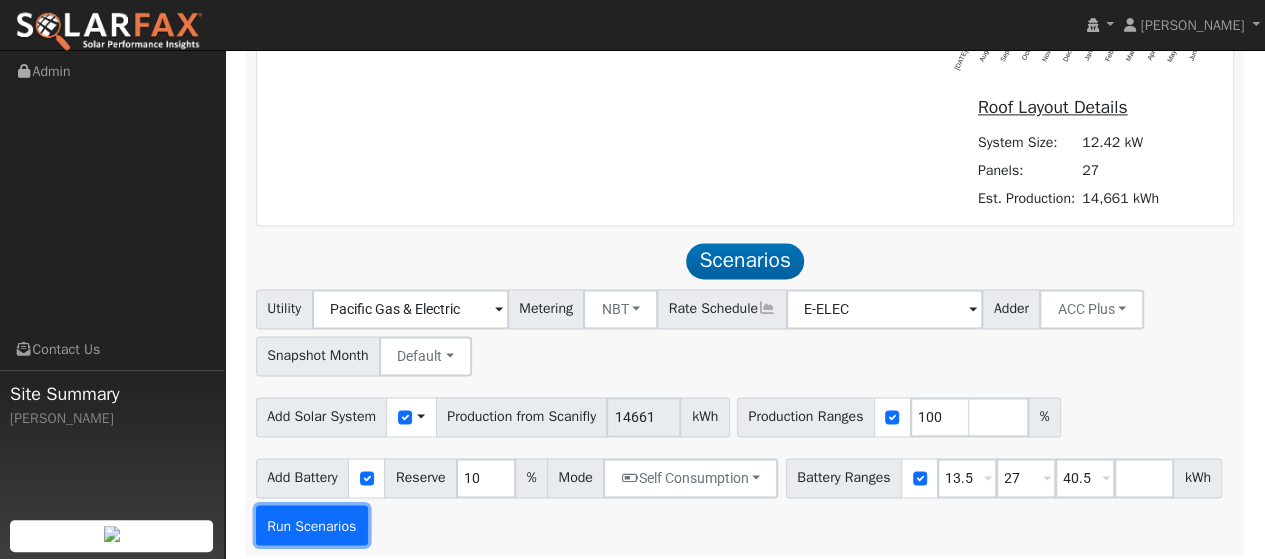 click on "Run Scenarios" at bounding box center [312, 525] 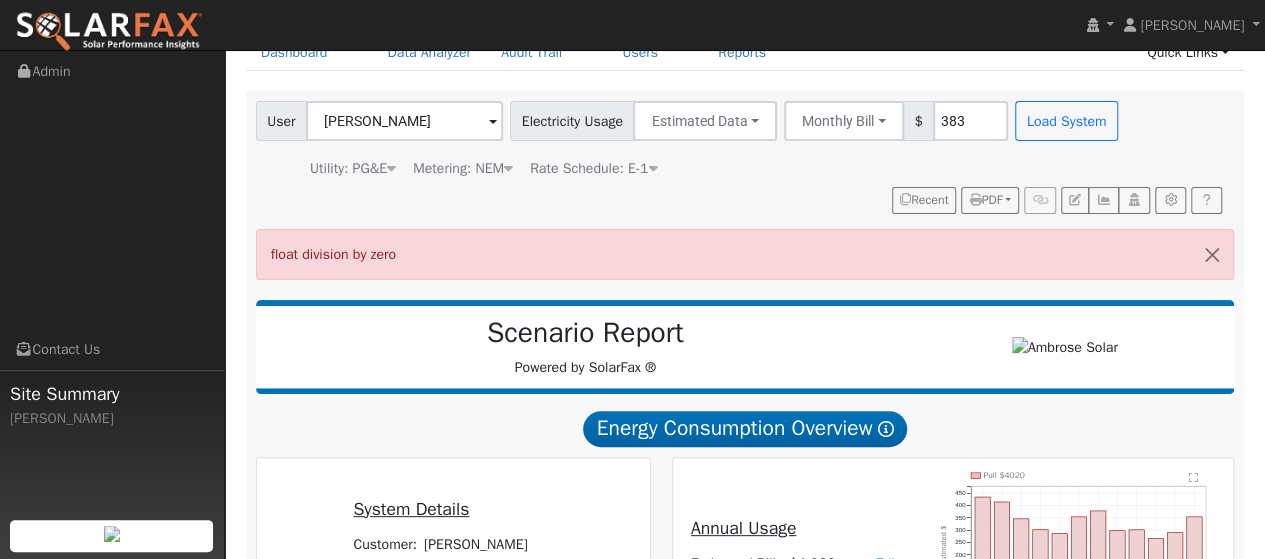 scroll, scrollTop: 0, scrollLeft: 0, axis: both 